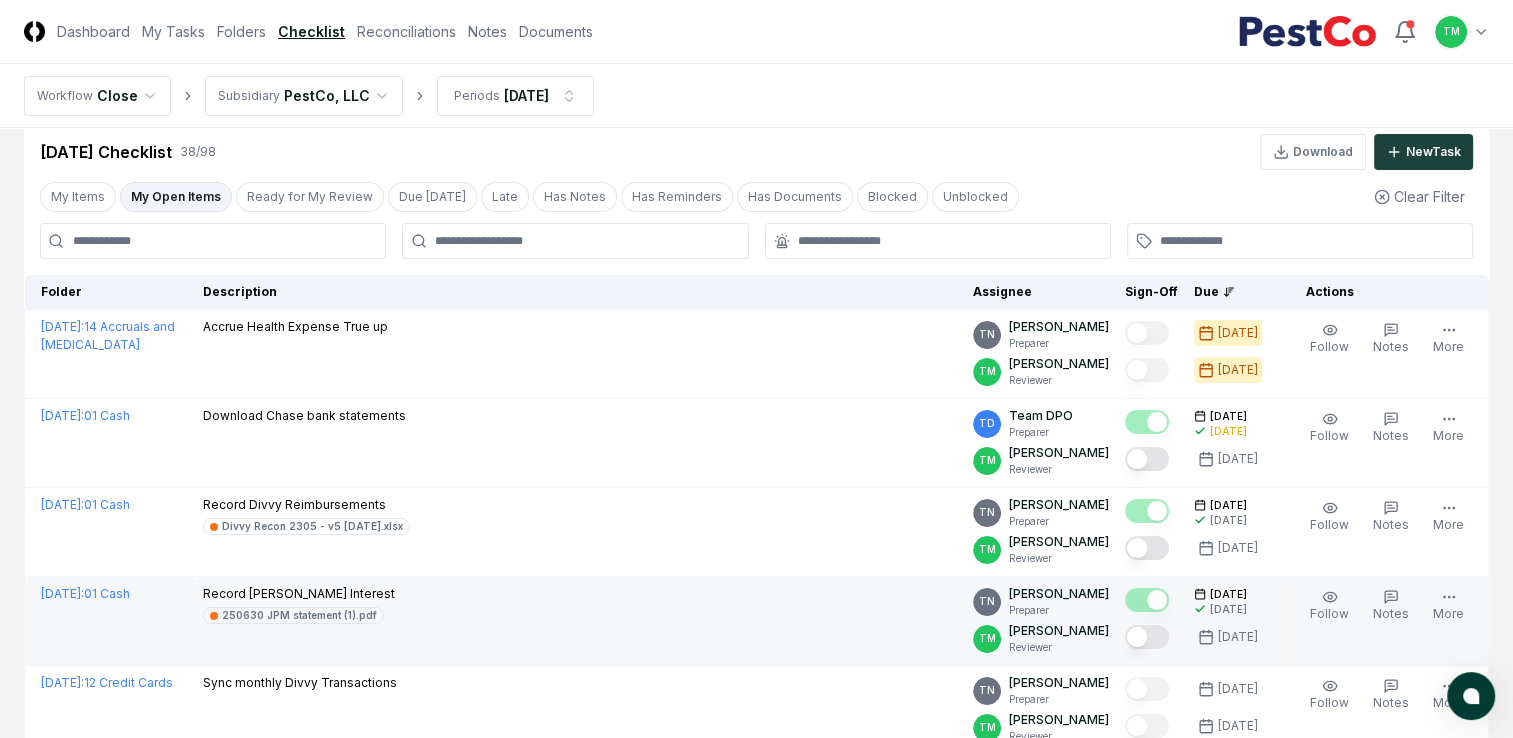 scroll, scrollTop: 0, scrollLeft: 0, axis: both 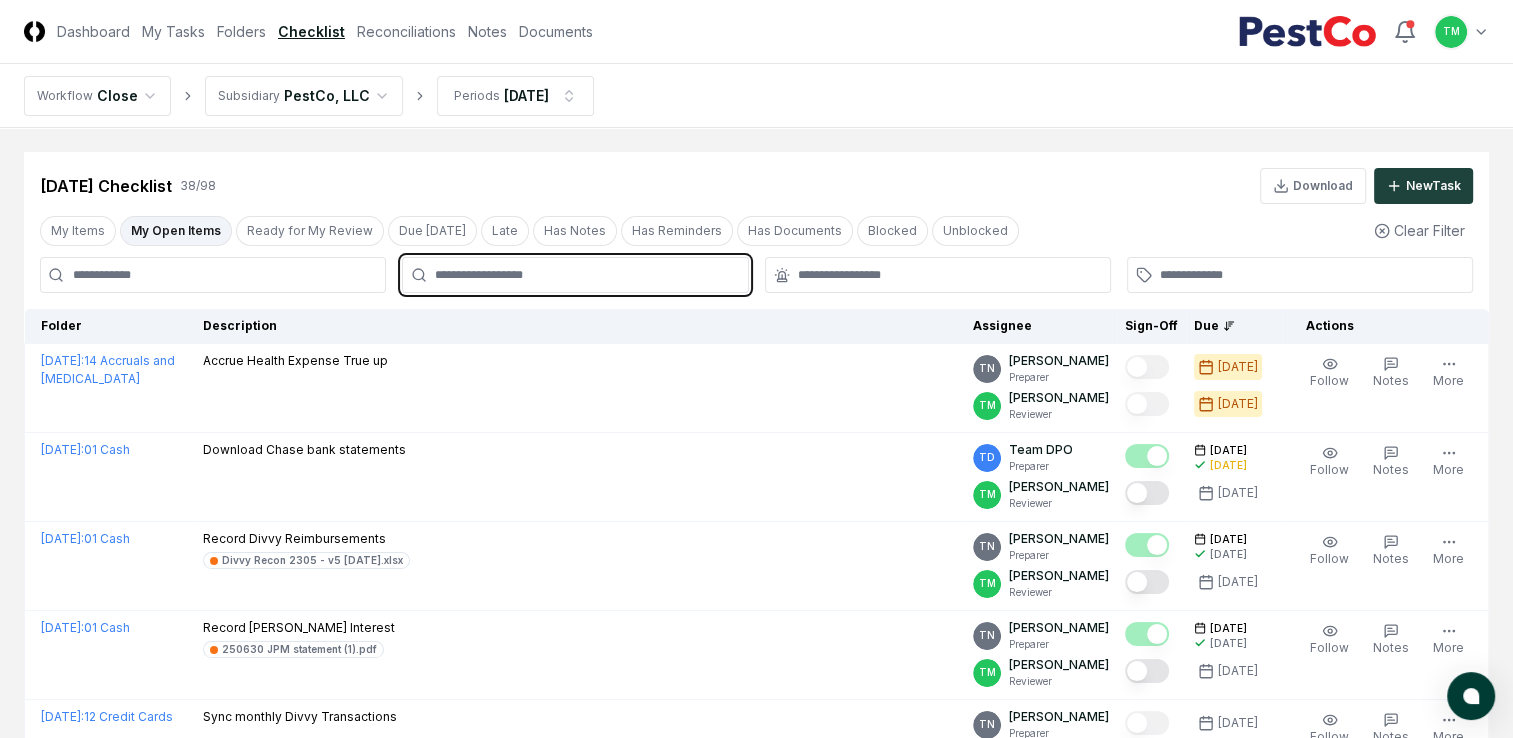 click at bounding box center (585, 275) 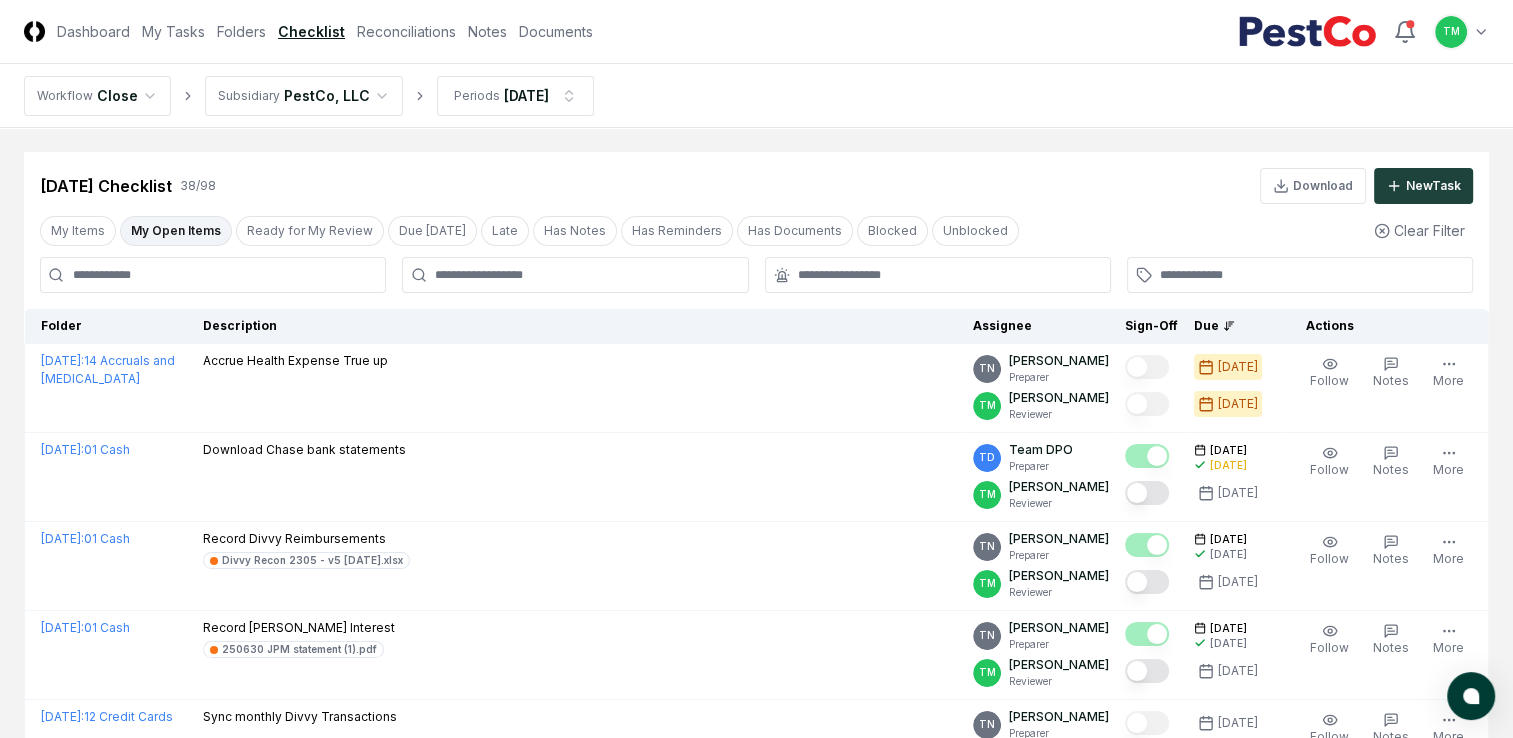 click on "My Open Items" at bounding box center (176, 231) 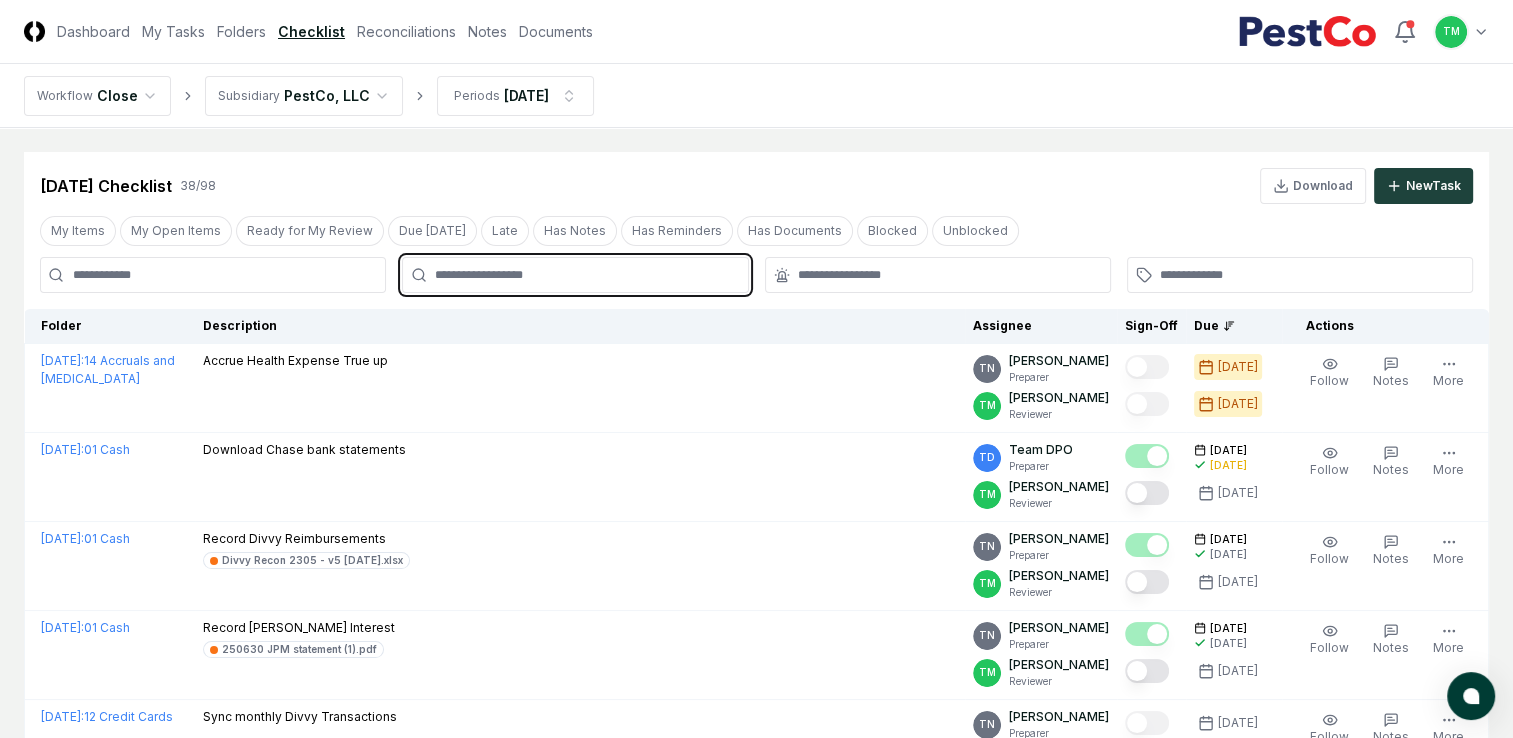 click at bounding box center [585, 275] 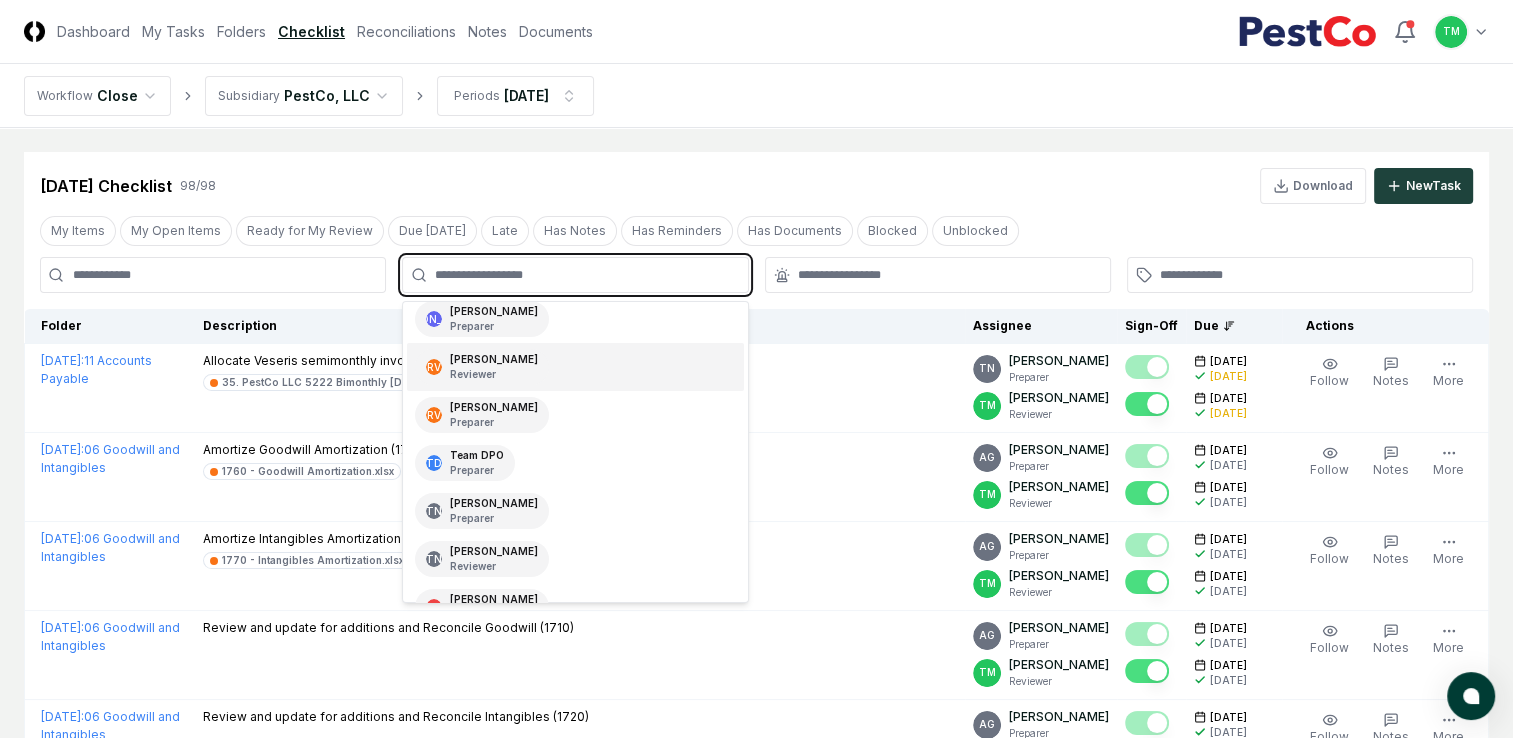 scroll, scrollTop: 300, scrollLeft: 0, axis: vertical 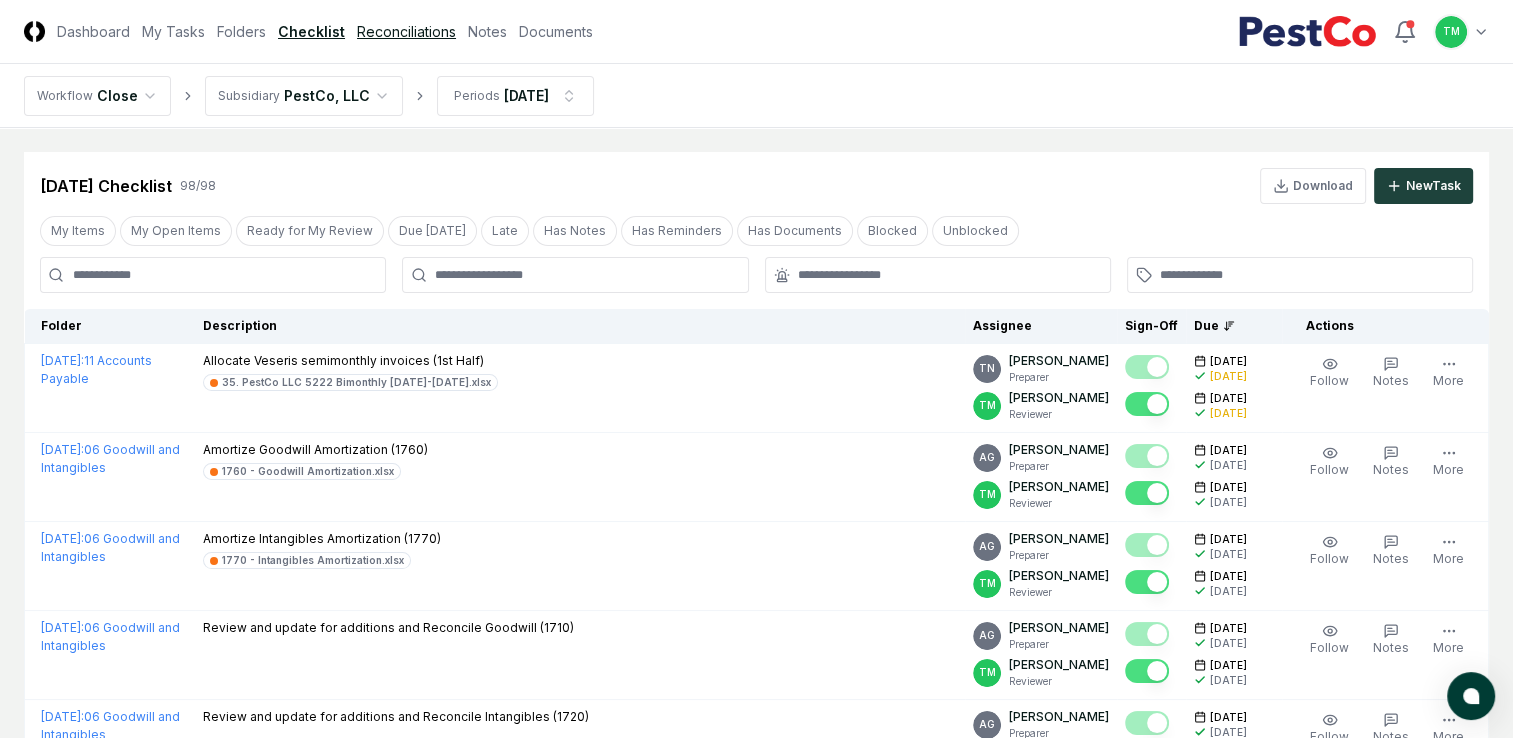 click on "Reconciliations" at bounding box center (406, 31) 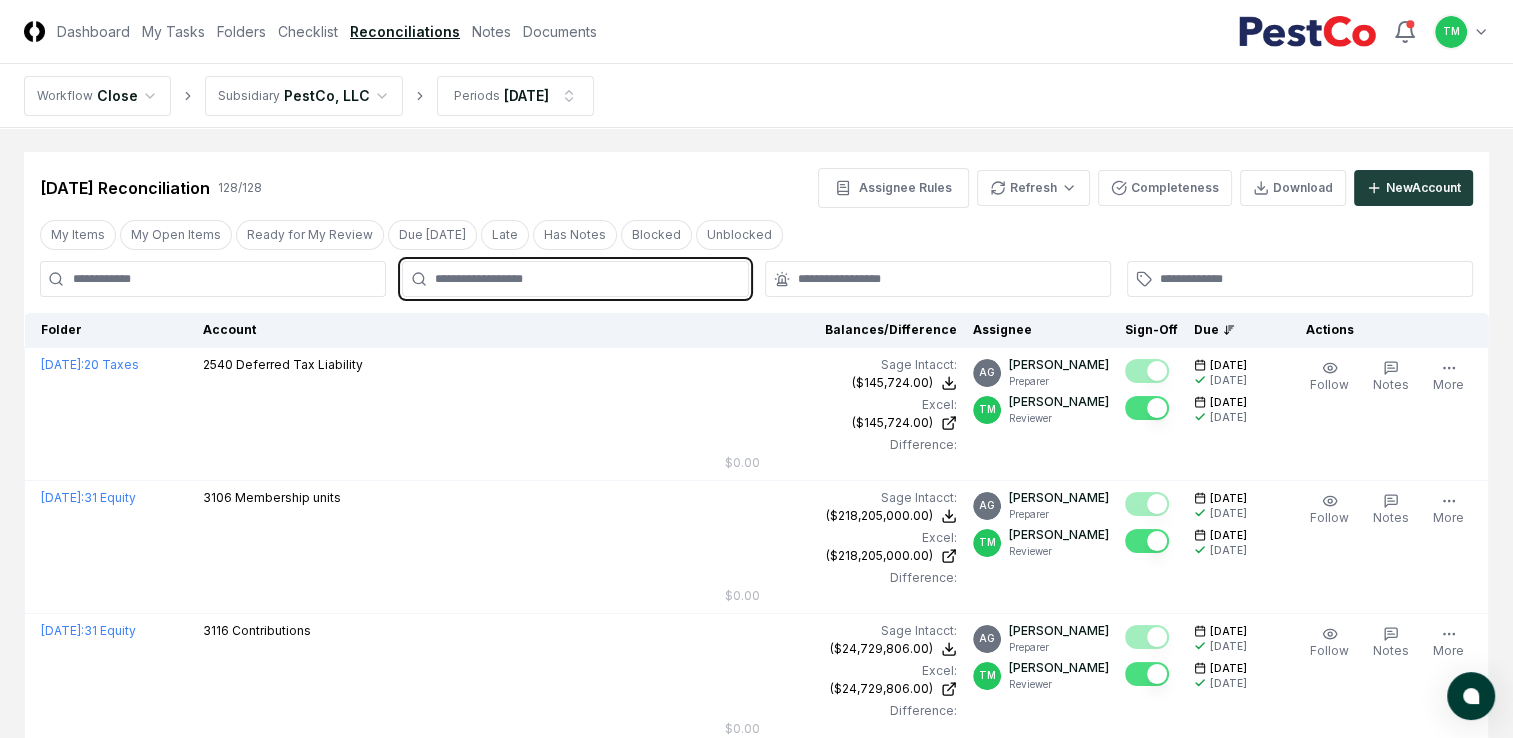 click at bounding box center [585, 279] 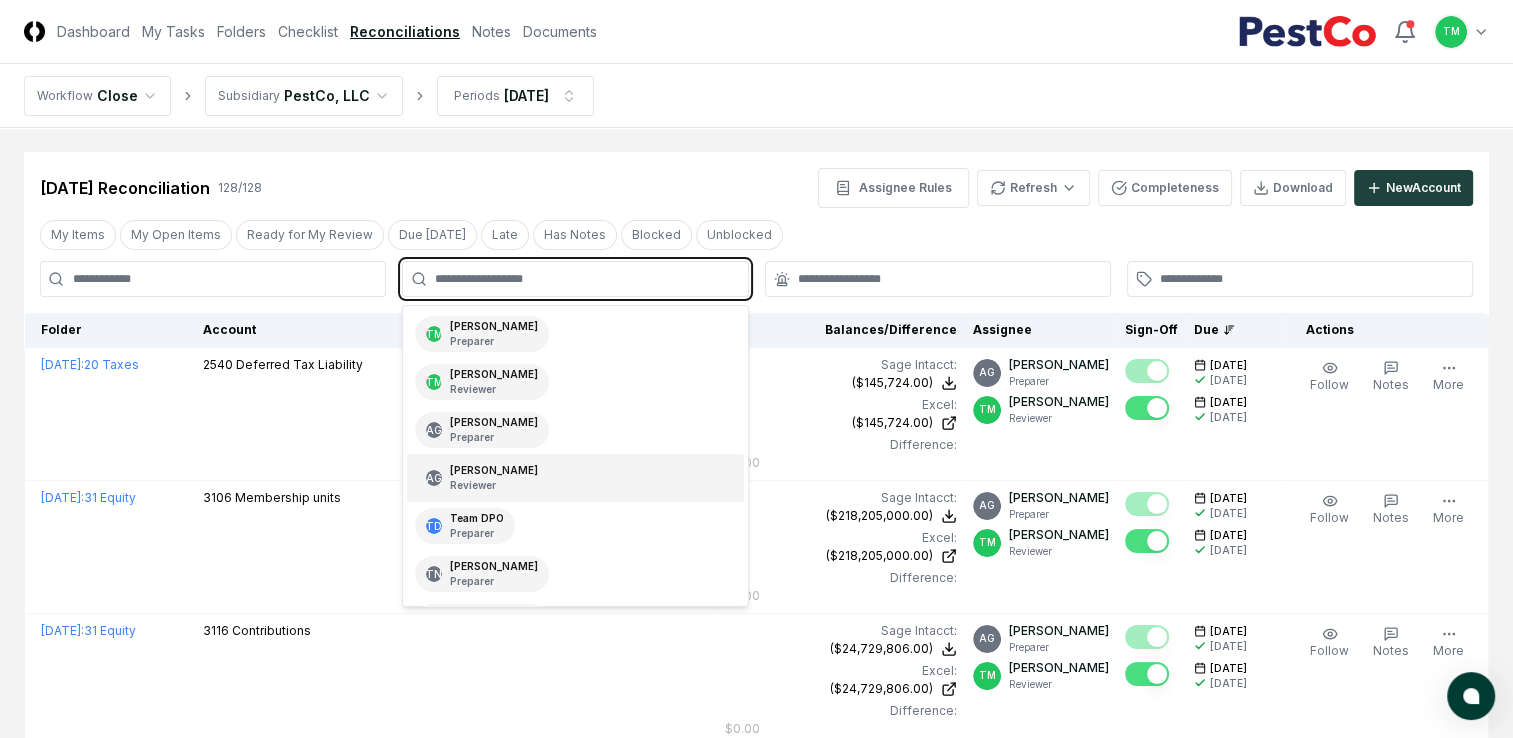 click on "AG [PERSON_NAME] Reviewer" at bounding box center (575, 478) 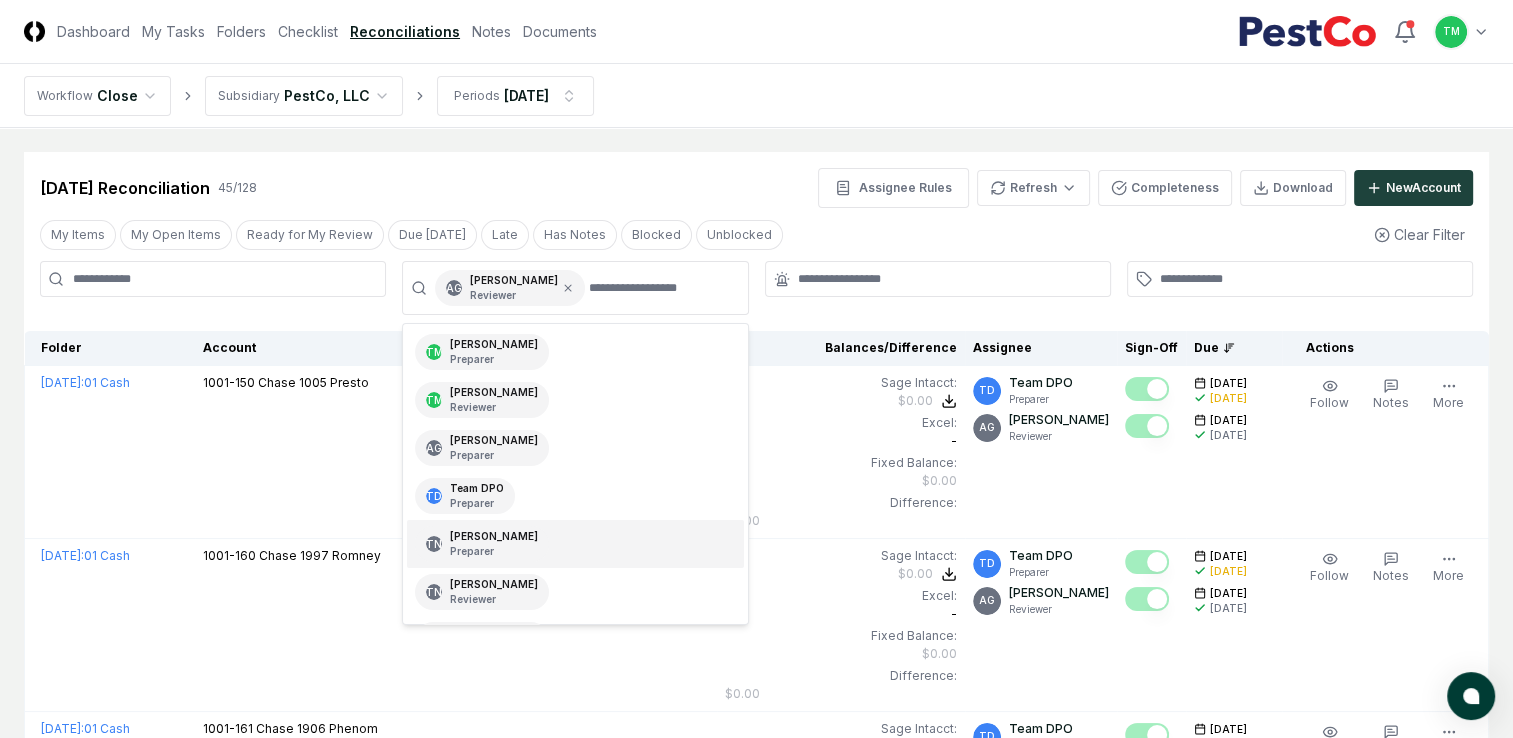 click on "CloseCore Dashboard My Tasks Folders Checklist Reconciliations Notes Documents Toggle navigation menu   TM Toggle user menu Workflow Close Subsidiary PestCo, LLC Periods [DATE] Cancel Reassign [DATE] Reconciliation 45 / 128 Assignee Rules Refresh Completeness Download New  Account My Items My Open Items Ready for My Review Due [DATE] Late Has Notes Blocked Unblocked Clear Filter AG [PERSON_NAME] Reviewer TM [PERSON_NAME] Preparer TM [PERSON_NAME] Reviewer AG [PERSON_NAME] Preparer TD Team DPO Preparer TN [PERSON_NAME] Preparer TN [PERSON_NAME] Reviewer VS [PERSON_NAME] Reviewer Folder Account Balances/Difference Per  Sage Intacct Per Excel Difference Assignee Sign-Off   Due Actions [DATE] :  01 Cash 1001-150   Chase 1005 Presto Sage Intacct : $0.00 Excel: - Fixed Balance: $0.00 Difference: $0.00 $0.00 $0.00 $0.00 TD Team DPO Preparer AG [PERSON_NAME] Reviewer [DATE] [DATE] [DATE] [DATE] Follow Notes Edit Task More [DATE] :  01 Cash 1001-160   : -" at bounding box center [756, 4149] 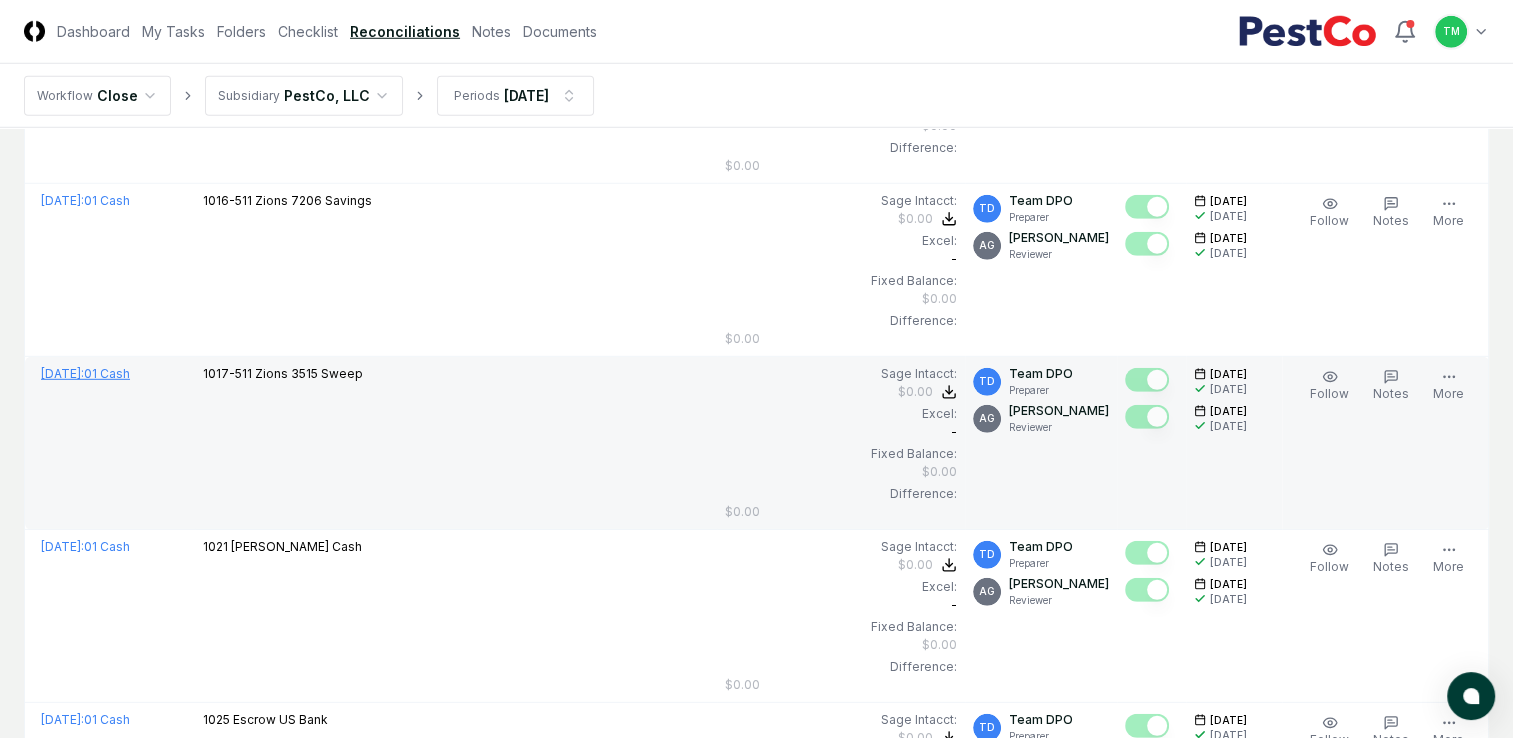 scroll, scrollTop: 5572, scrollLeft: 0, axis: vertical 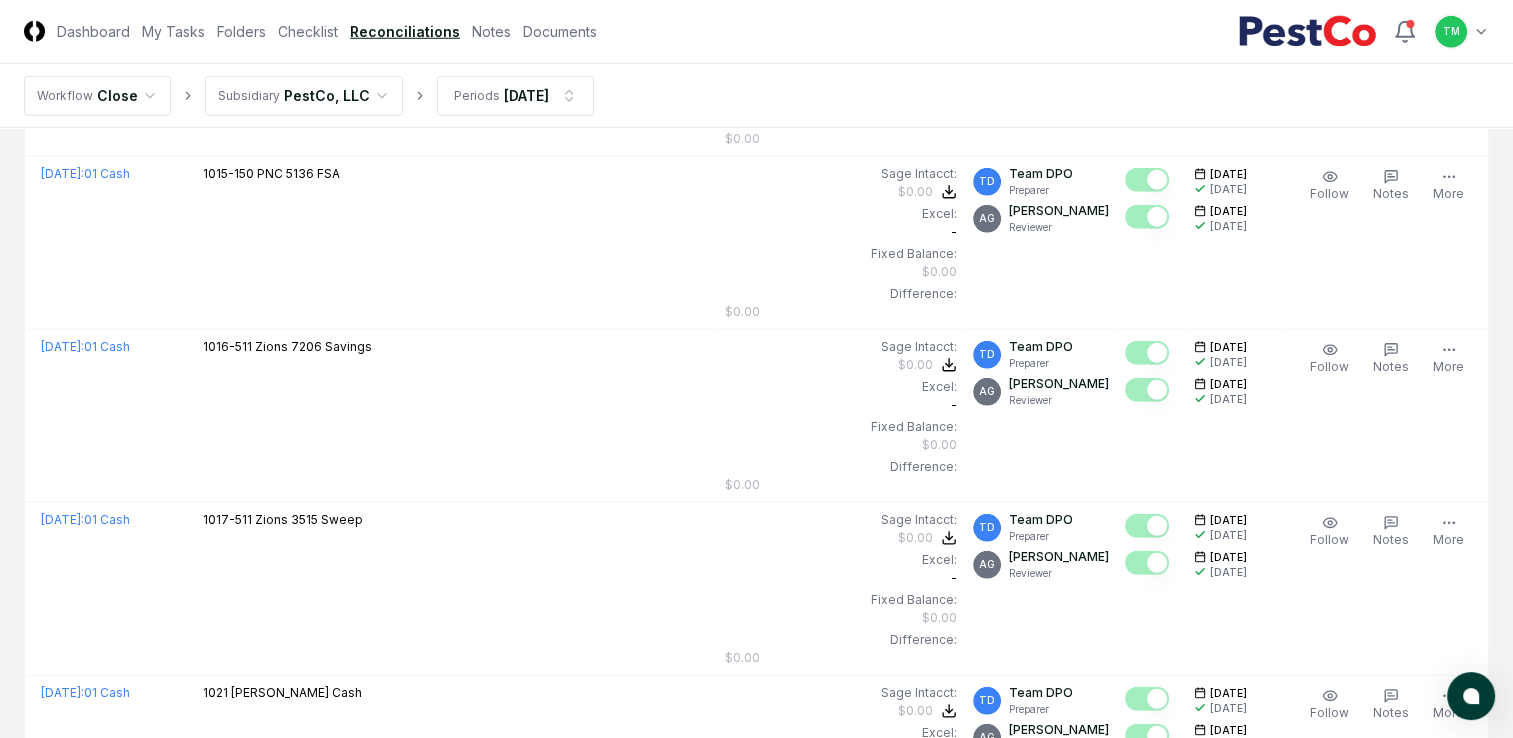 click on "CloseCore Dashboard My Tasks Folders Checklist Reconciliations Notes Documents Toggle navigation menu   TM Toggle user menu Workflow Close Subsidiary PestCo, LLC Periods [DATE] Cancel Reassign [DATE] Reconciliation 45 / 128 Assignee Rules Refresh Completeness Download New  Account My Items My Open Items Ready for My Review Due [DATE] Late Has Notes Blocked Unblocked Clear Filter AG [PERSON_NAME] Reviewer Folder Account Balances/Difference Per  Sage Intacct Per Excel Difference Assignee Sign-Off   Due Actions [DATE] :  01 Cash 1001-150   Chase 1005 Presto Sage Intacct : $0.00 Excel: - Fixed Balance: $0.00 Difference: $0.00 $0.00 $0.00 $0.00 TD Team DPO Preparer AG [PERSON_NAME] Reviewer [DATE] [DATE] [DATE] [DATE] Follow Notes Edit Task More [DATE] :  01 Cash 1001-160   Chase 1997 Romney Sage Intacct : $0.00 Excel: - Fixed Balance: $0.00 Difference: $0.00 $0.00 $0.00 $0.00 TD Team DPO Preparer AG [PERSON_NAME] Reviewer [DATE] [DATE] [DATE] [DATE] Follow :" at bounding box center (756, -1423) 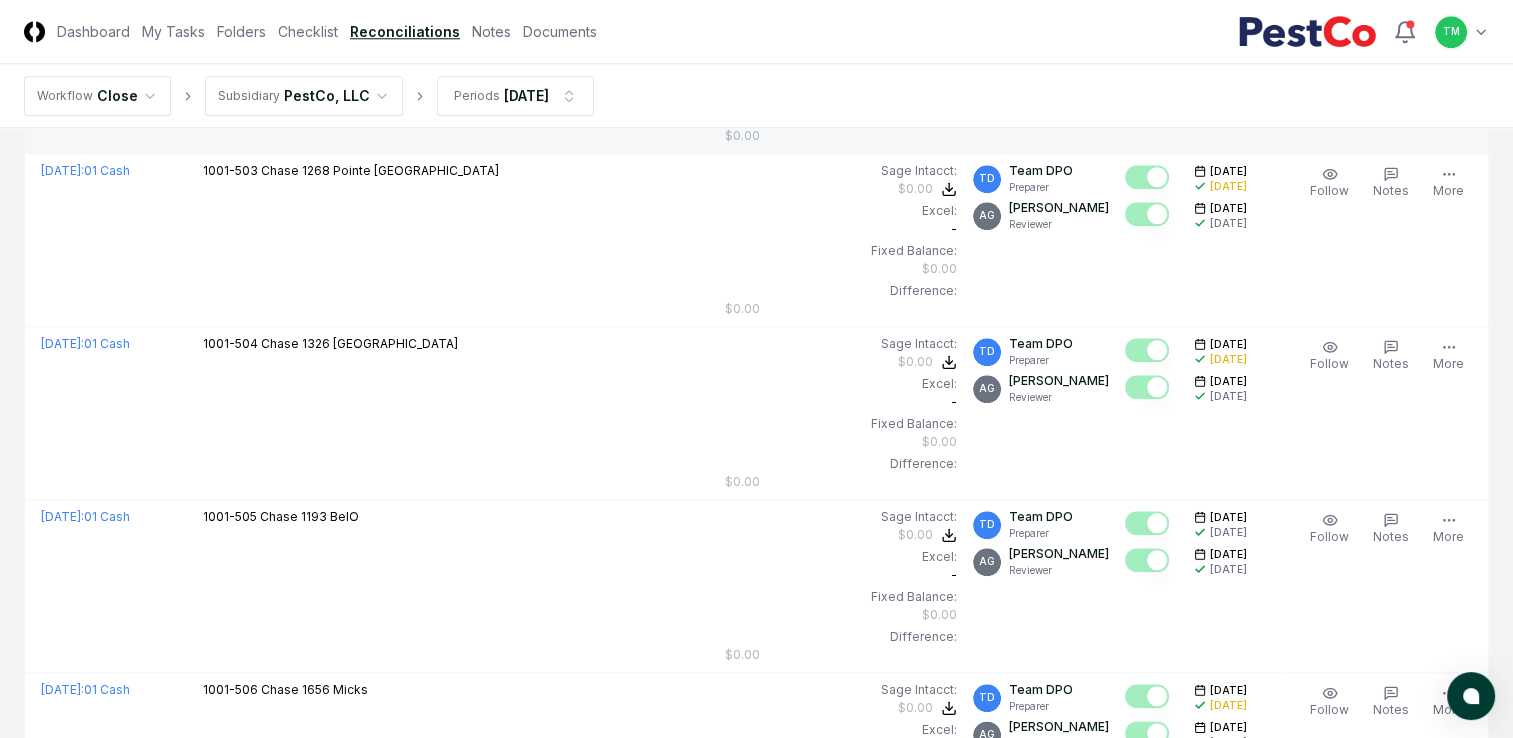 scroll, scrollTop: 1972, scrollLeft: 0, axis: vertical 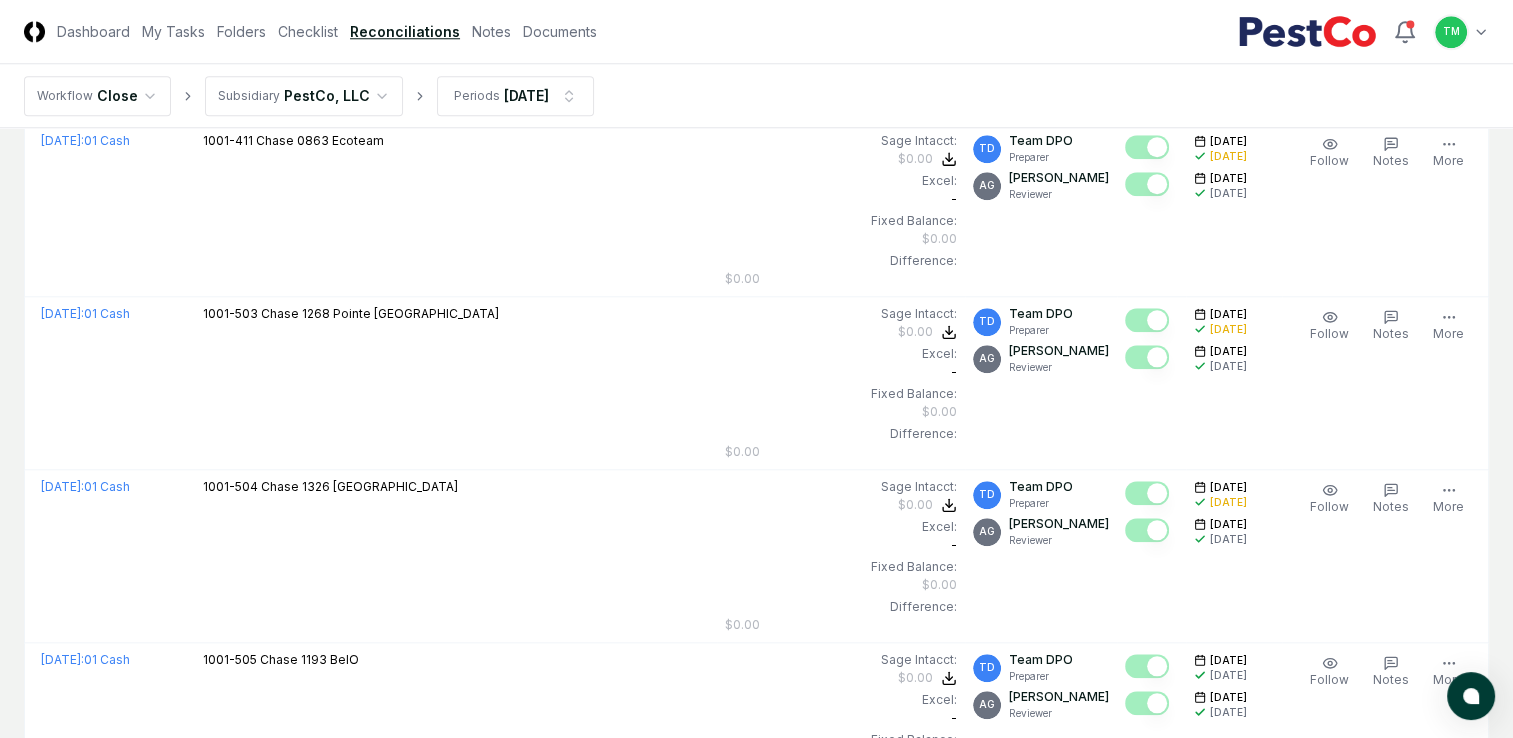 drag, startPoint x: 288, startPoint y: 23, endPoint x: 228, endPoint y: 102, distance: 99.20181 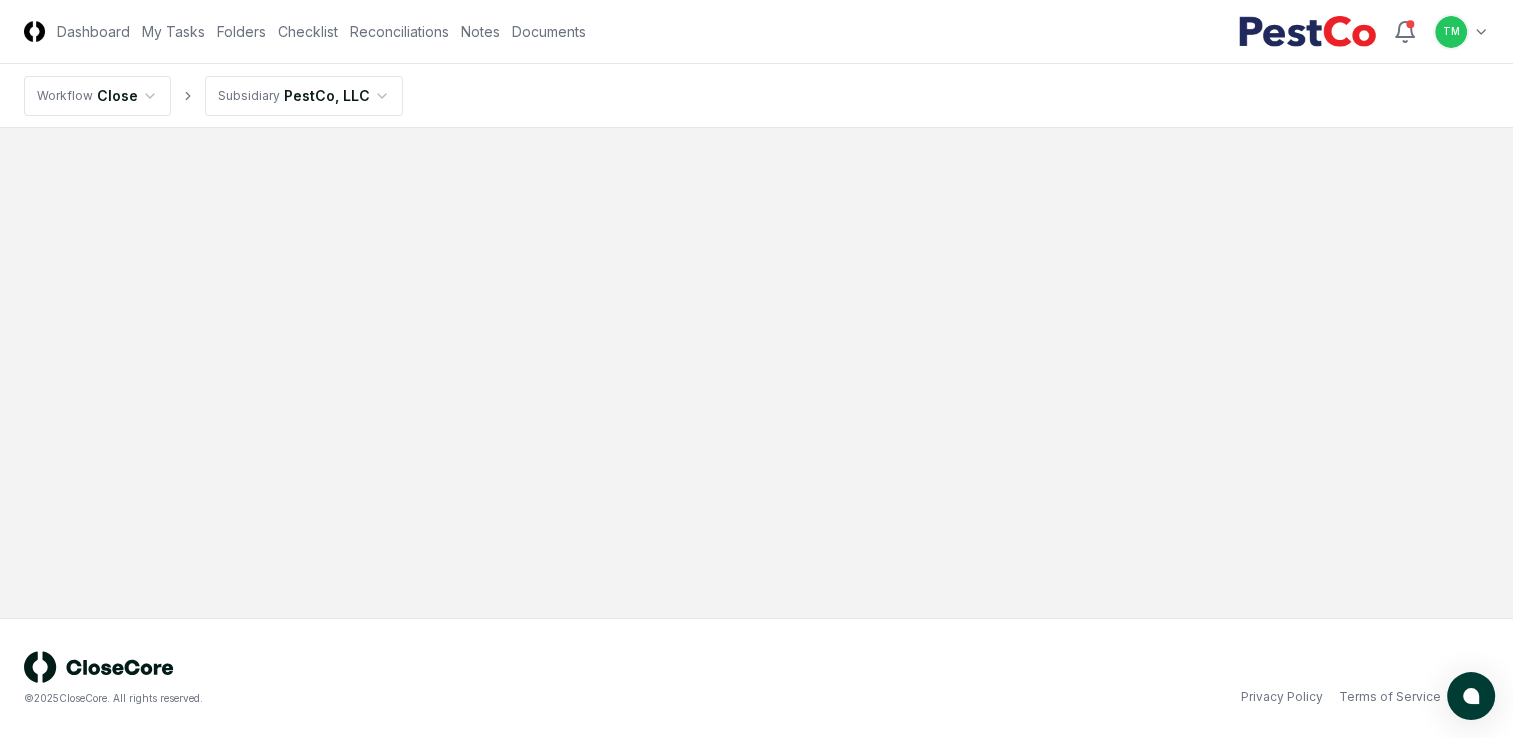 scroll, scrollTop: 0, scrollLeft: 0, axis: both 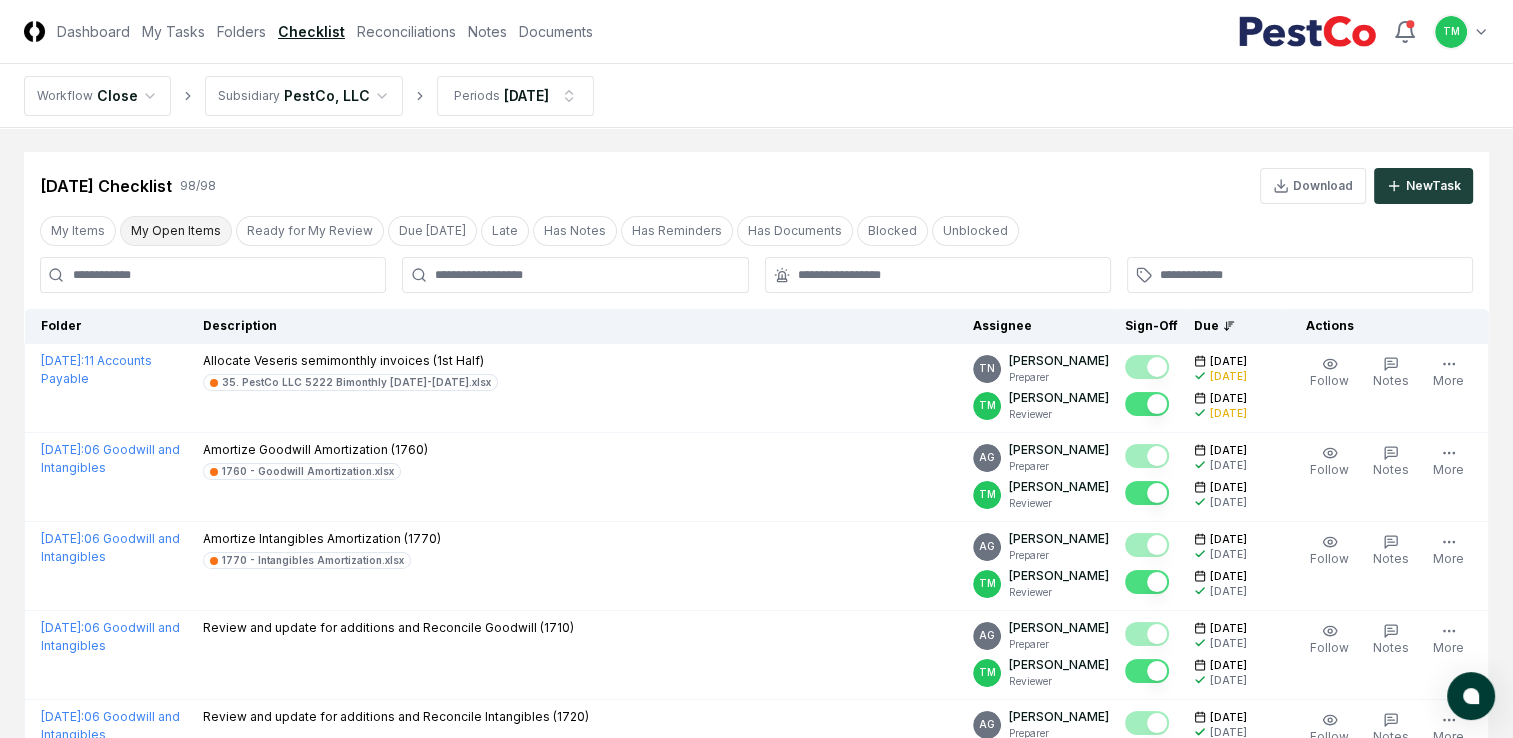 click on "My Open Items" at bounding box center [176, 231] 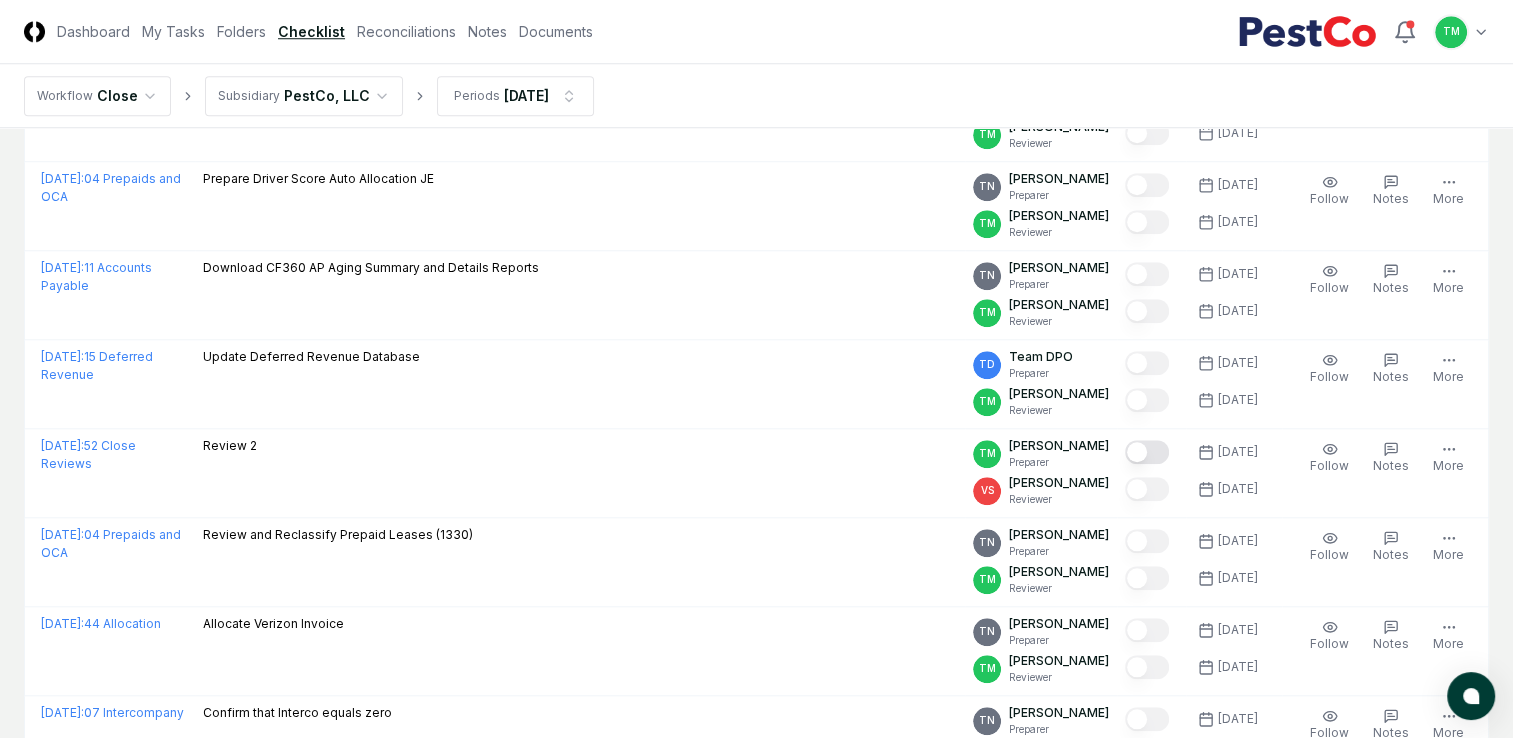 scroll, scrollTop: 1900, scrollLeft: 0, axis: vertical 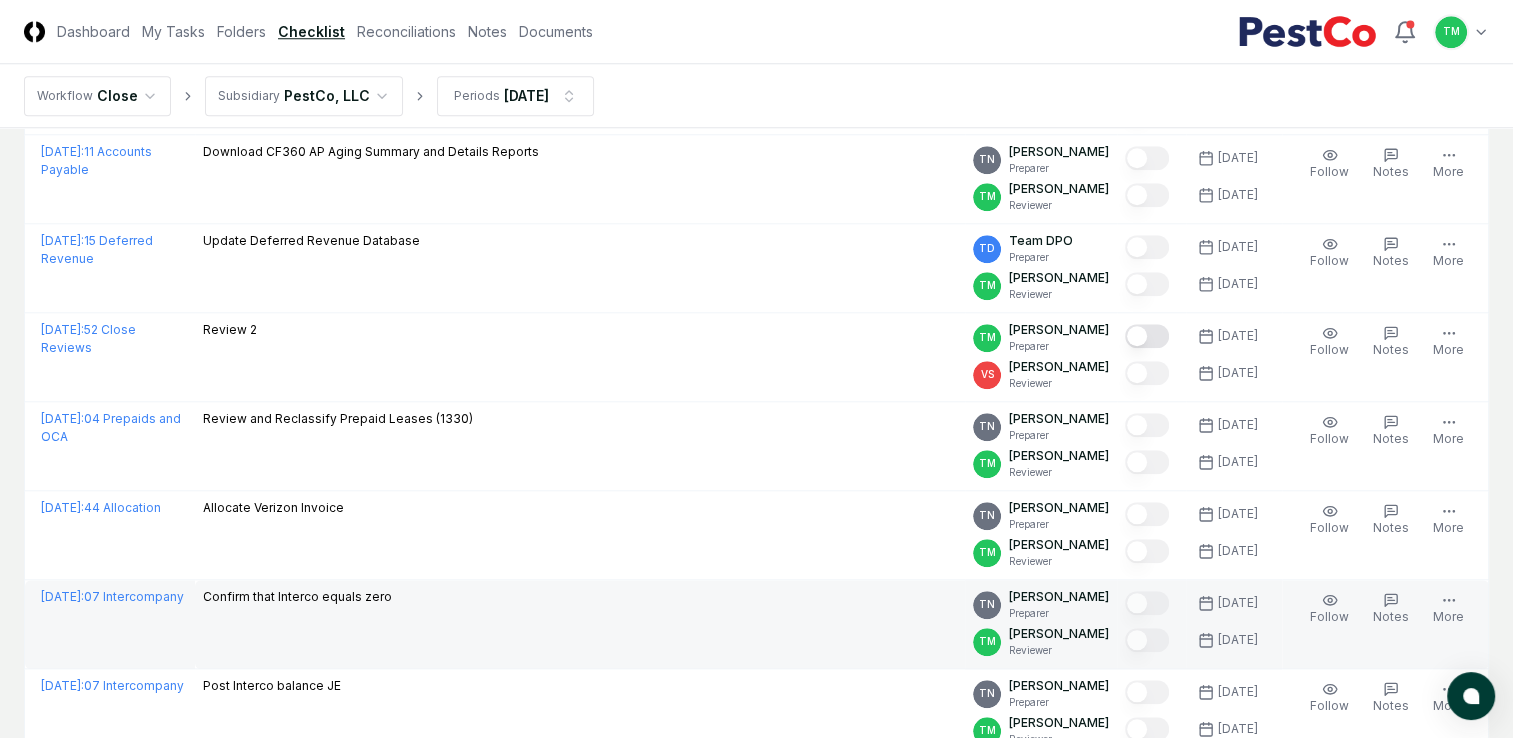 drag, startPoint x: 25, startPoint y: 584, endPoint x: 0, endPoint y: 535, distance: 55.00909 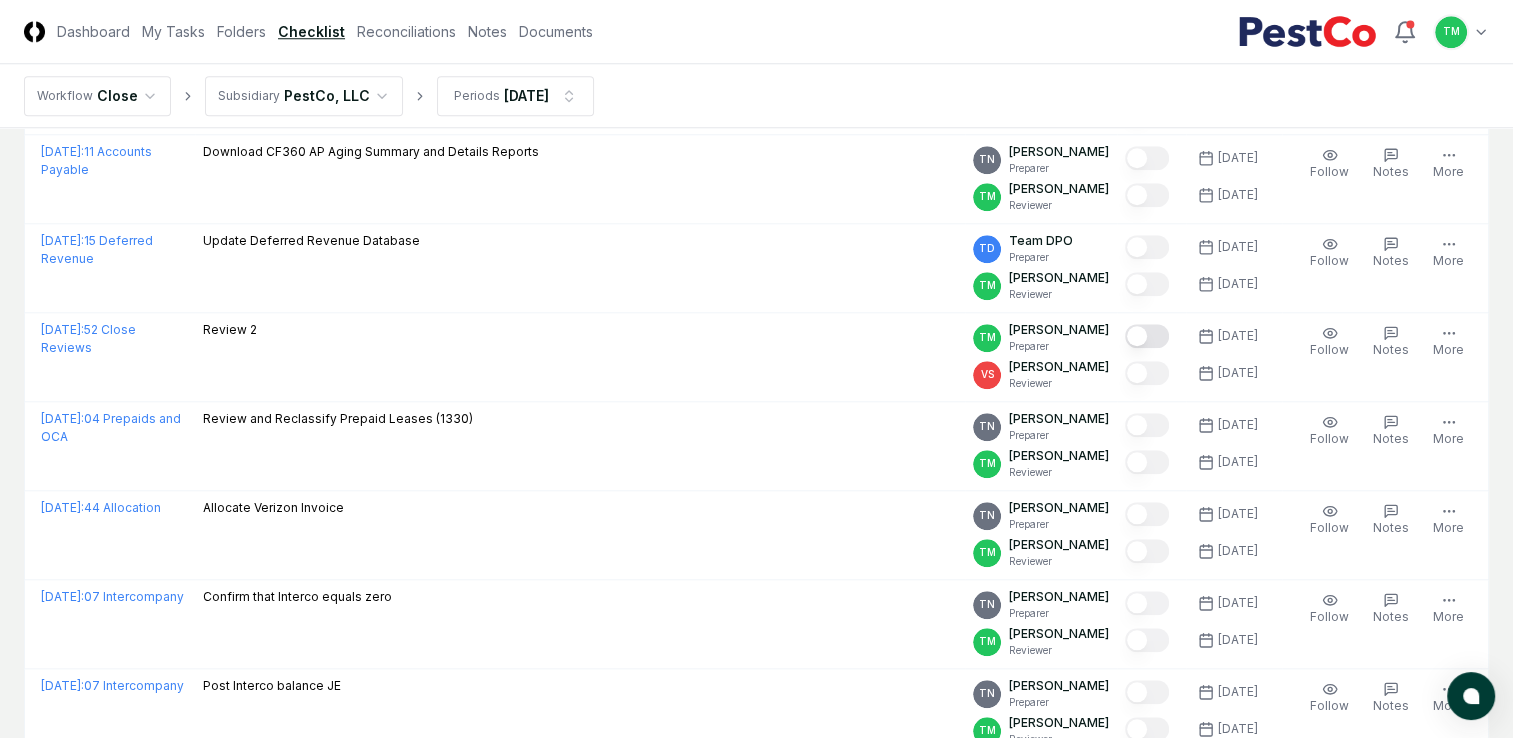 click on "[DATE] :  07 Intercompany" at bounding box center (110, 624) 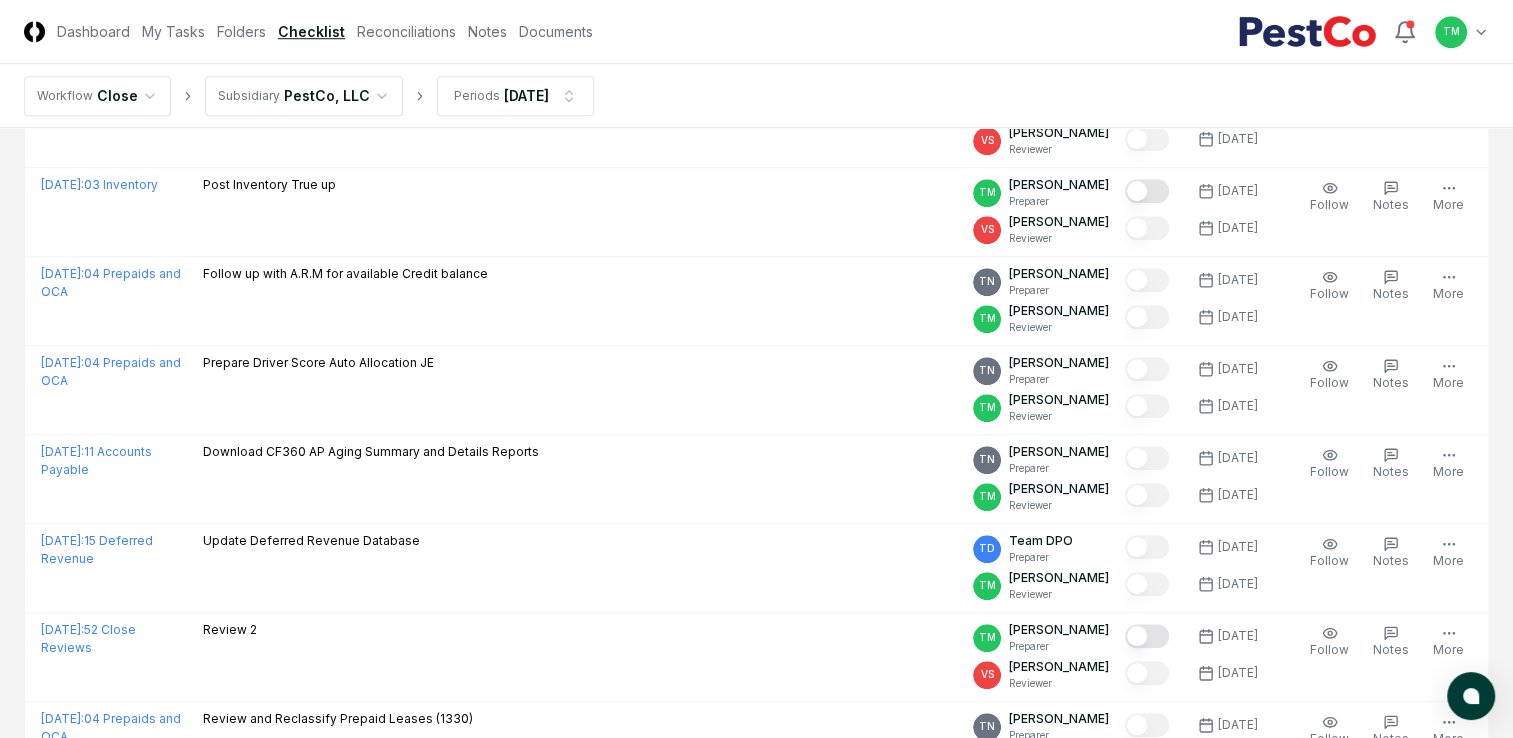 scroll, scrollTop: 1200, scrollLeft: 0, axis: vertical 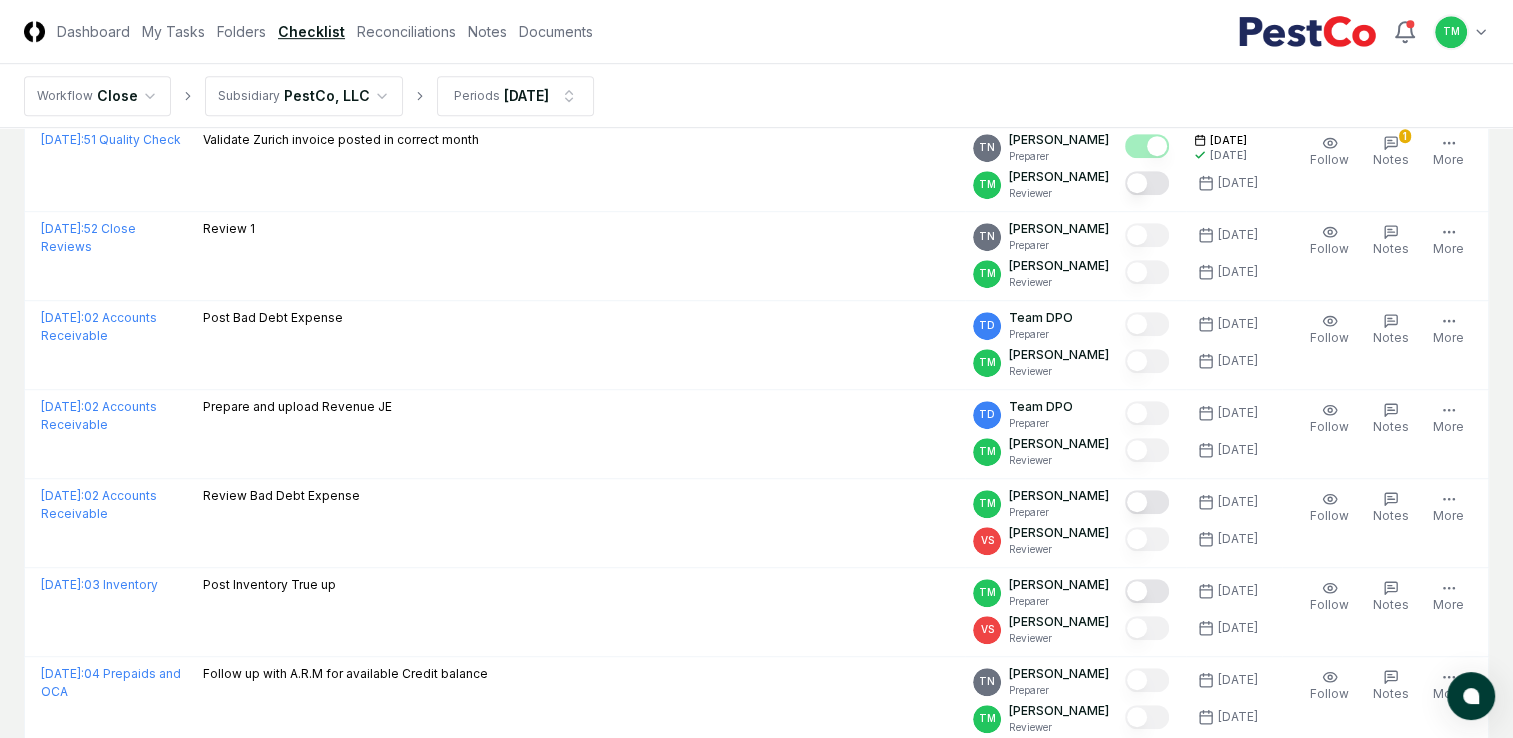 drag, startPoint x: 411, startPoint y: 37, endPoint x: 394, endPoint y: 50, distance: 21.400934 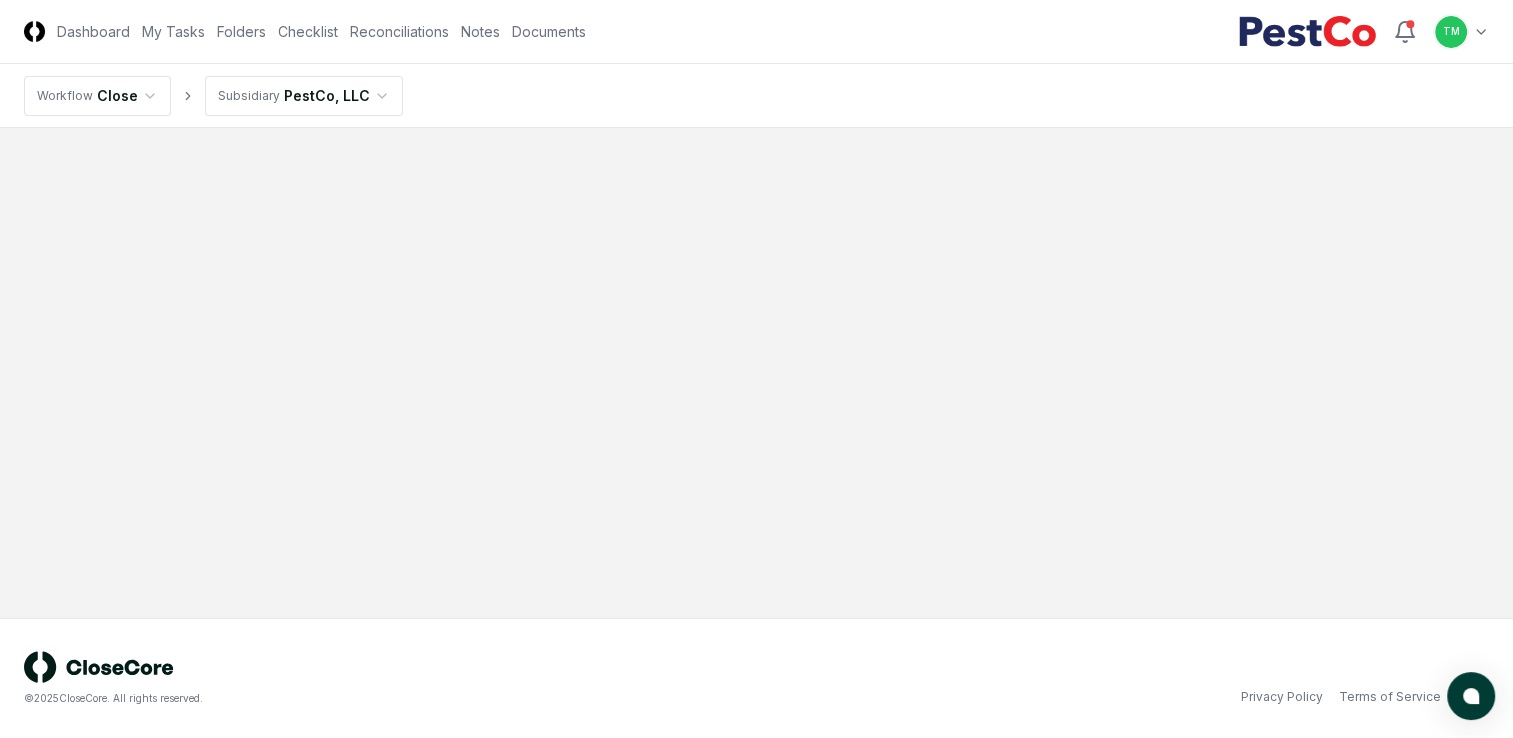 scroll, scrollTop: 0, scrollLeft: 0, axis: both 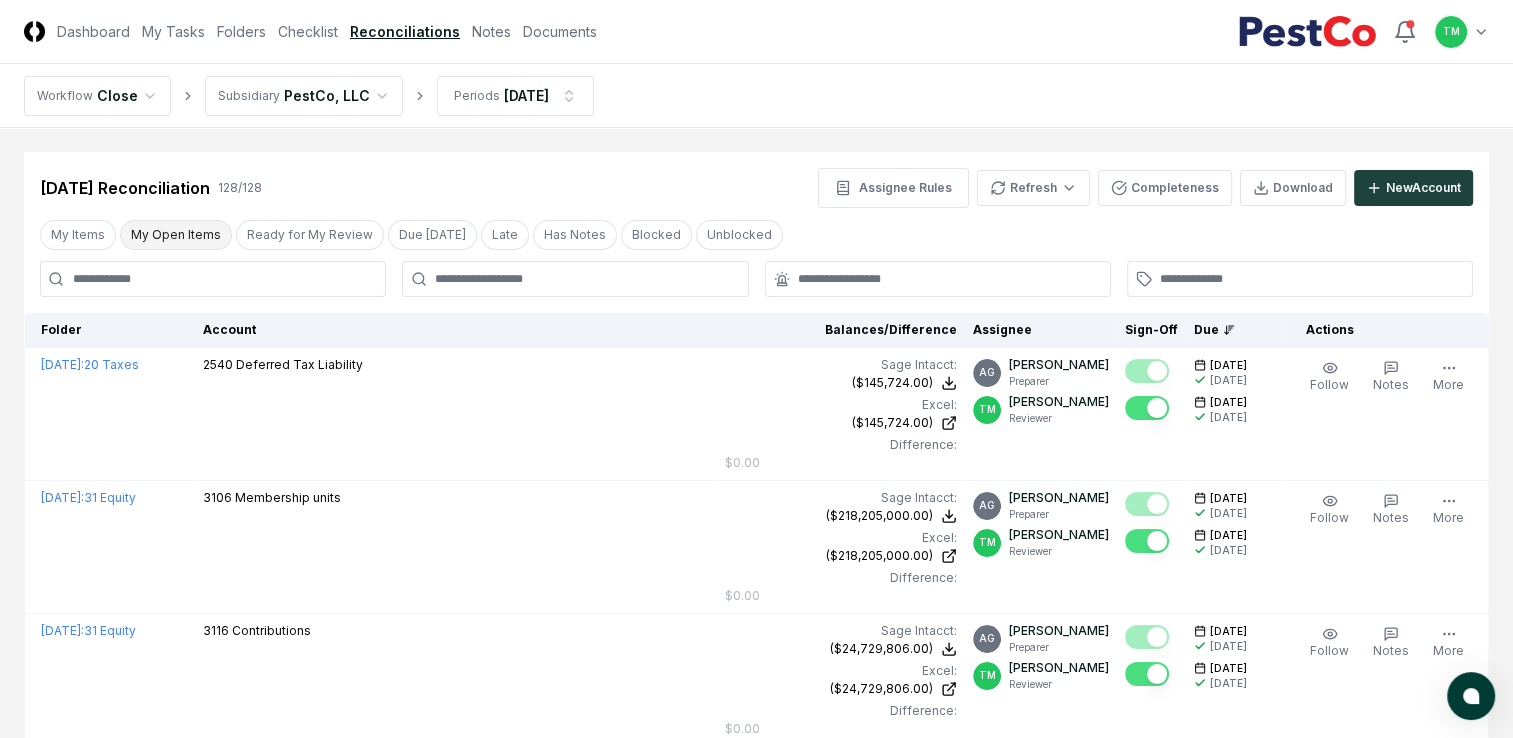click on "My Open Items" at bounding box center [176, 235] 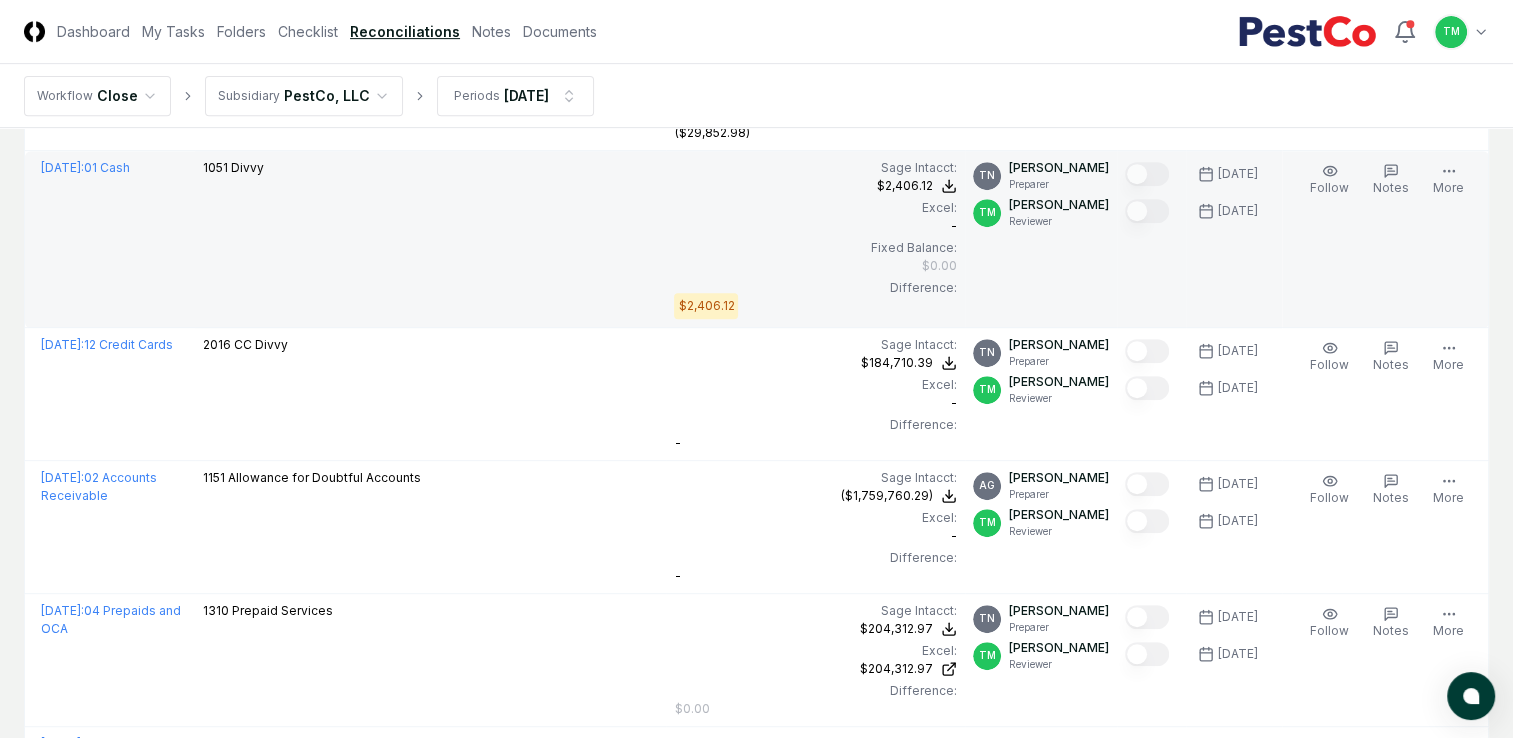 scroll, scrollTop: 700, scrollLeft: 0, axis: vertical 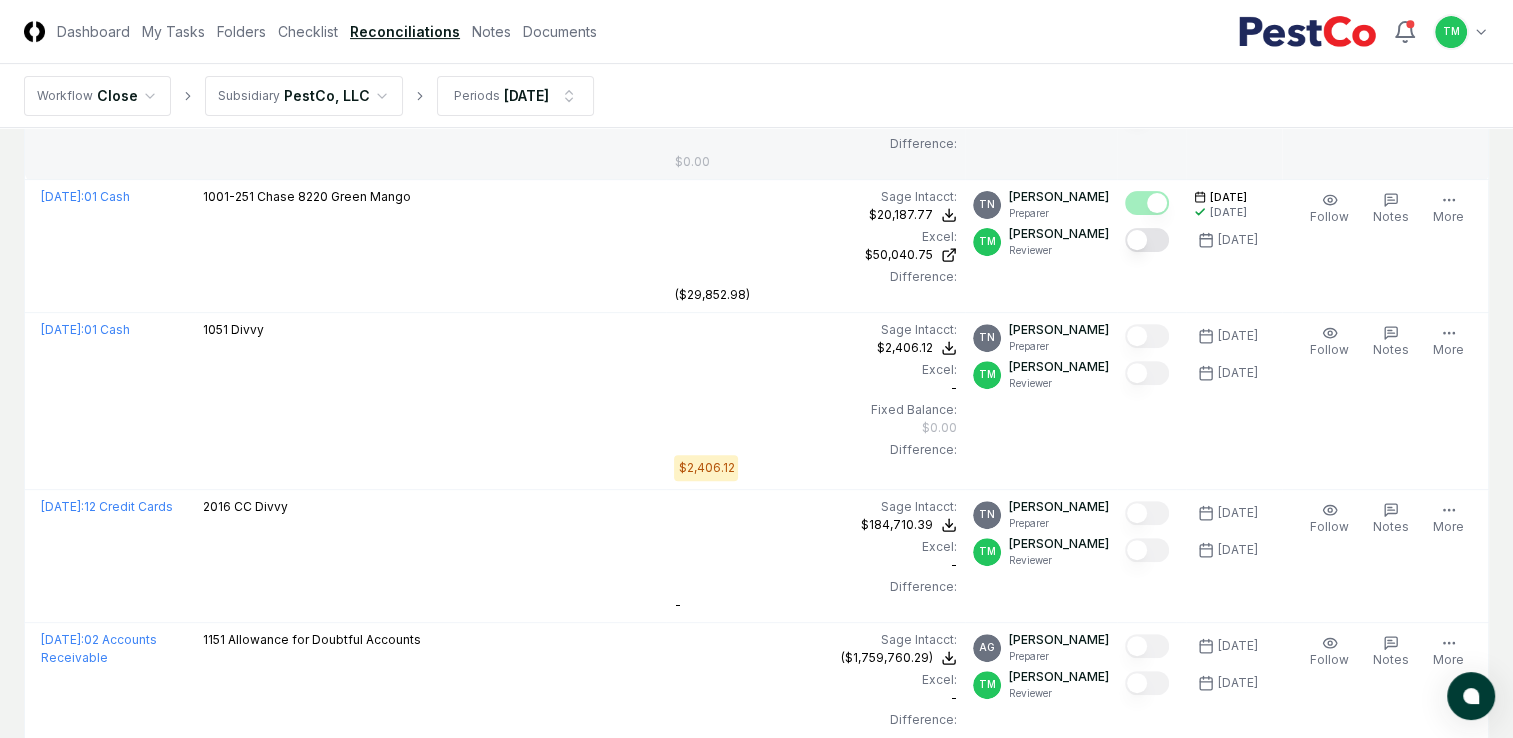 drag, startPoint x: 234, startPoint y: 33, endPoint x: 237, endPoint y: 129, distance: 96.04687 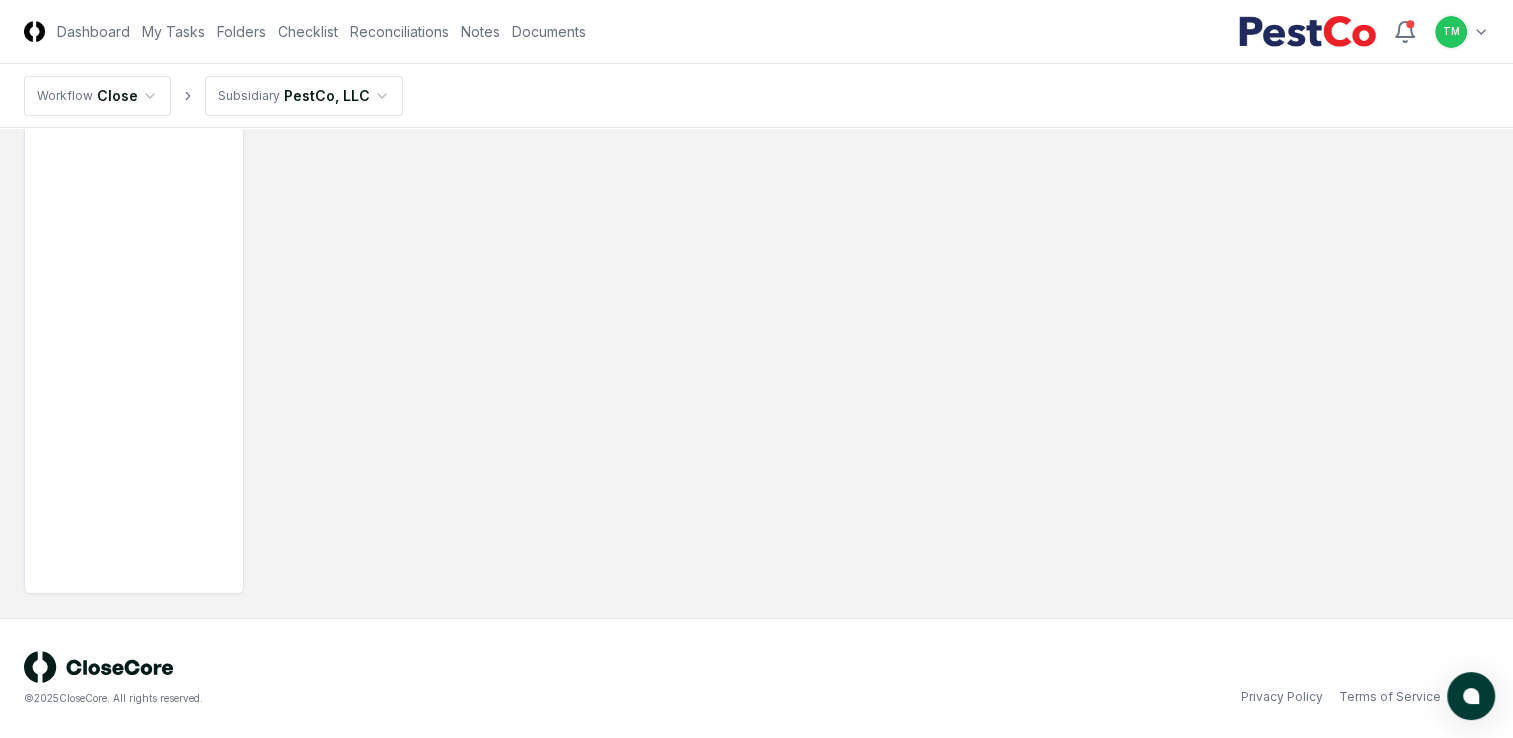 scroll, scrollTop: 120, scrollLeft: 0, axis: vertical 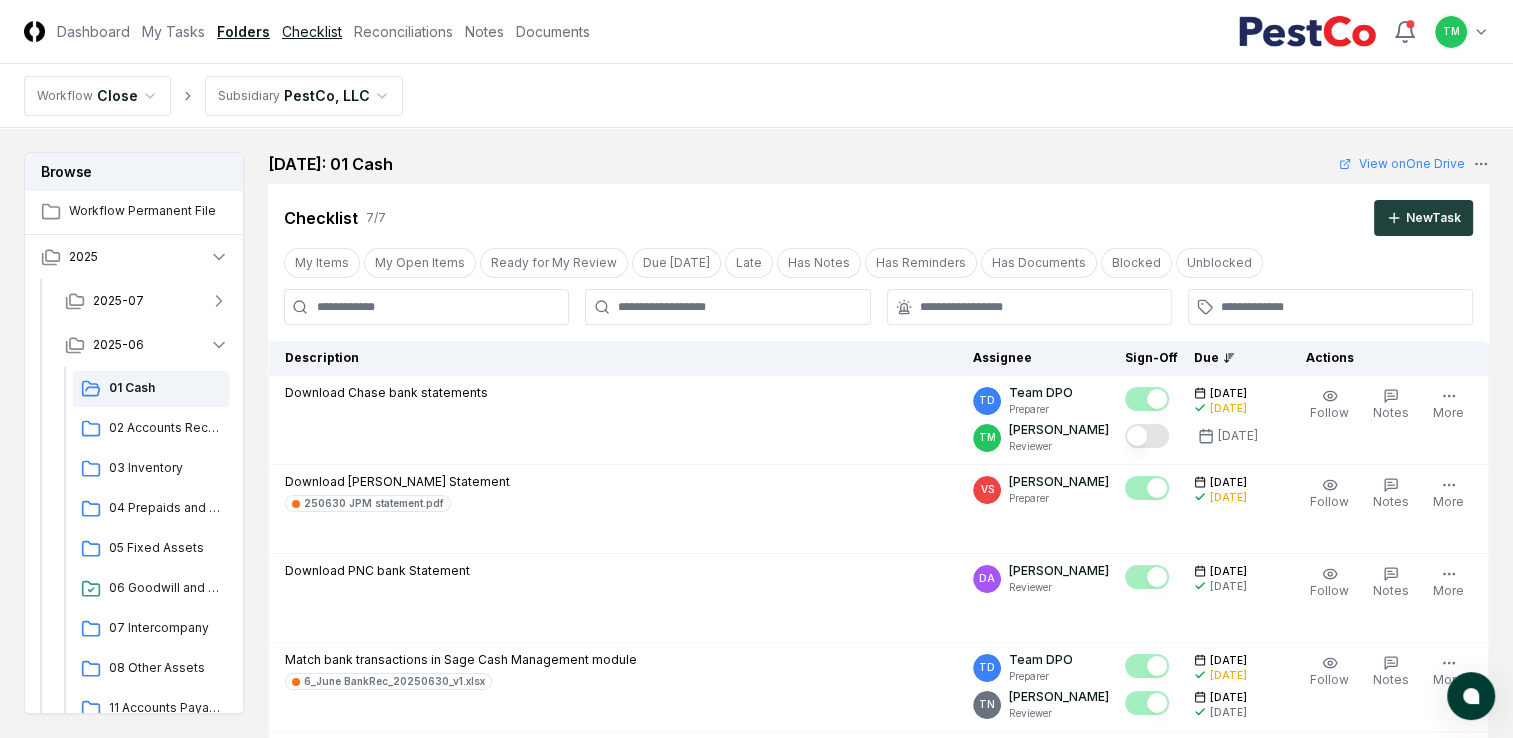 click on "Checklist" at bounding box center (312, 31) 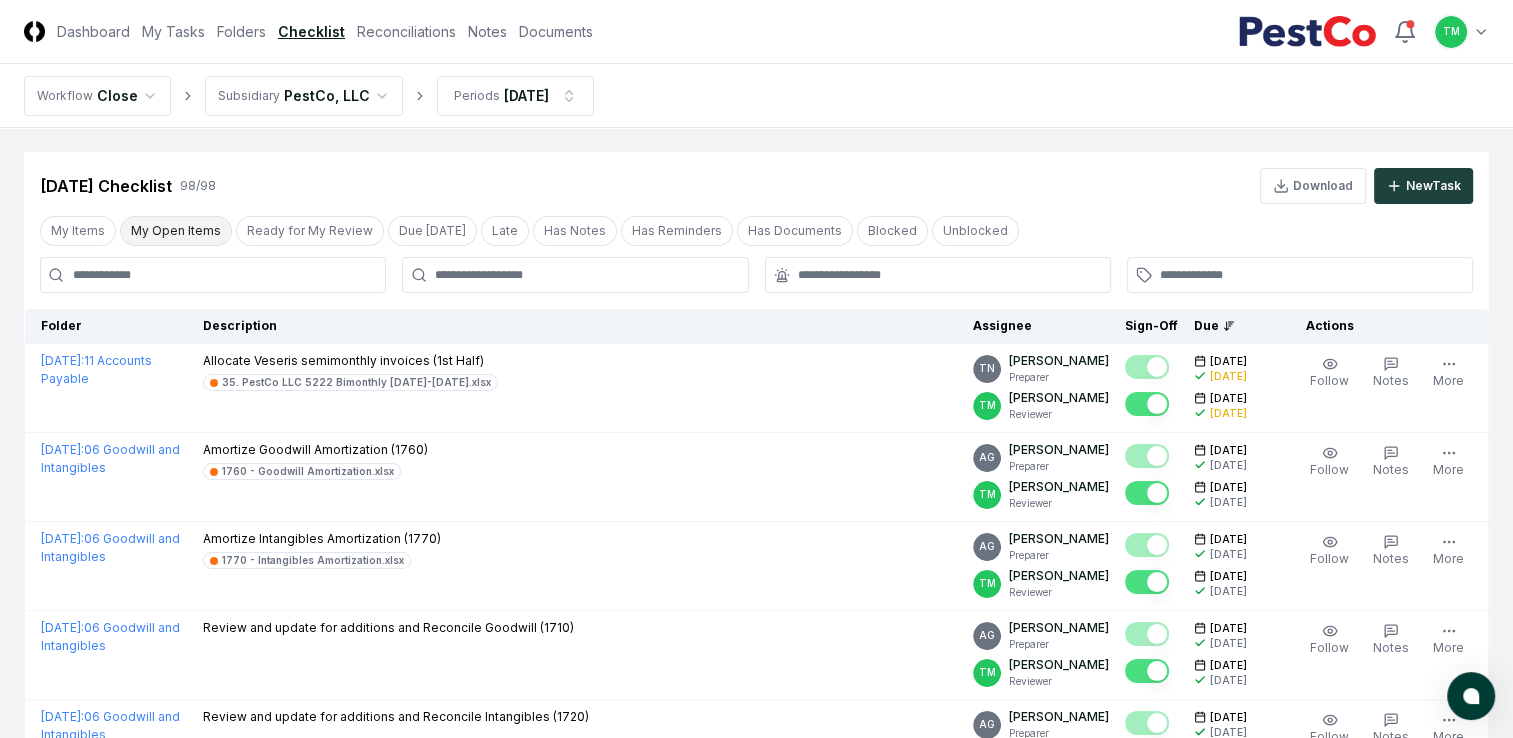 click on "My Open Items" at bounding box center [176, 231] 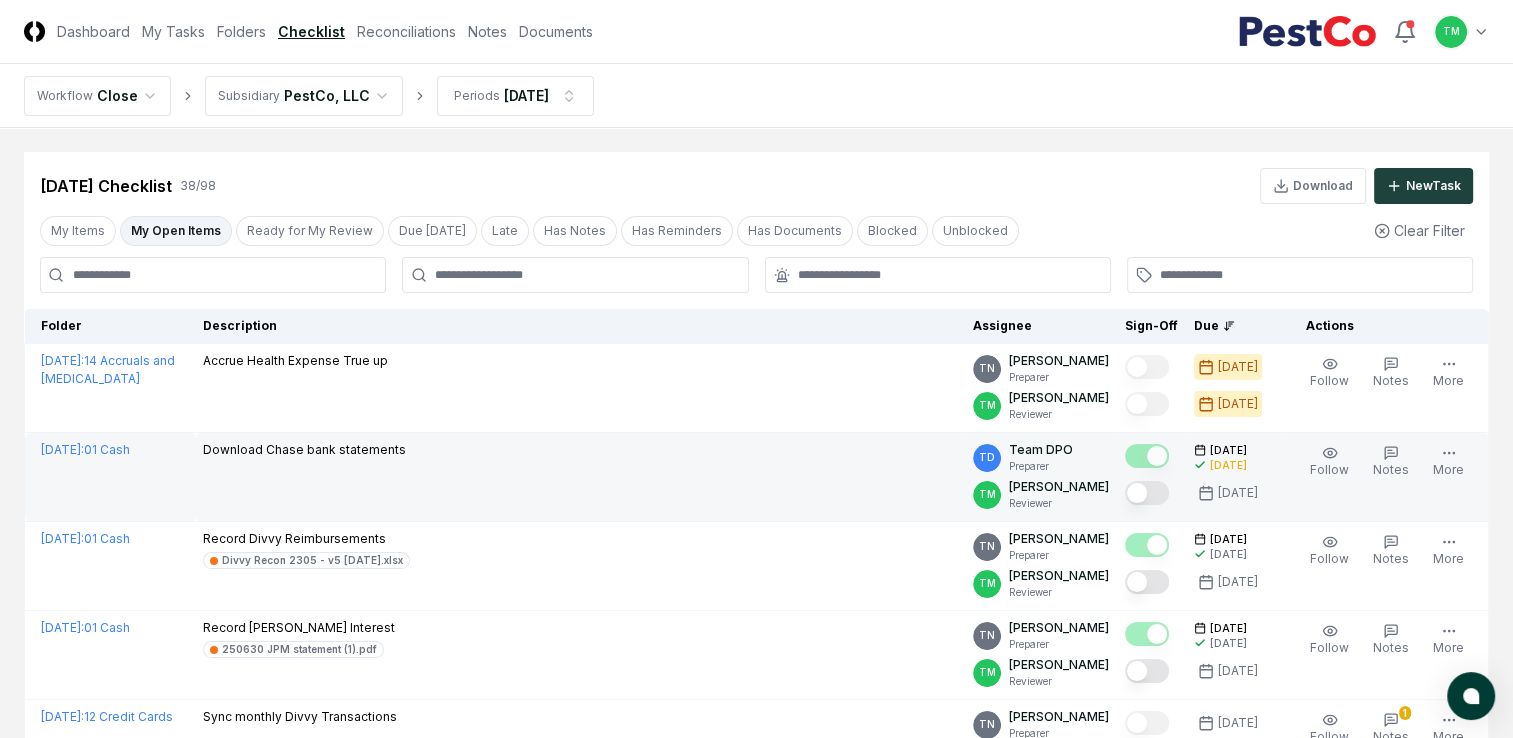 click at bounding box center [1147, 493] 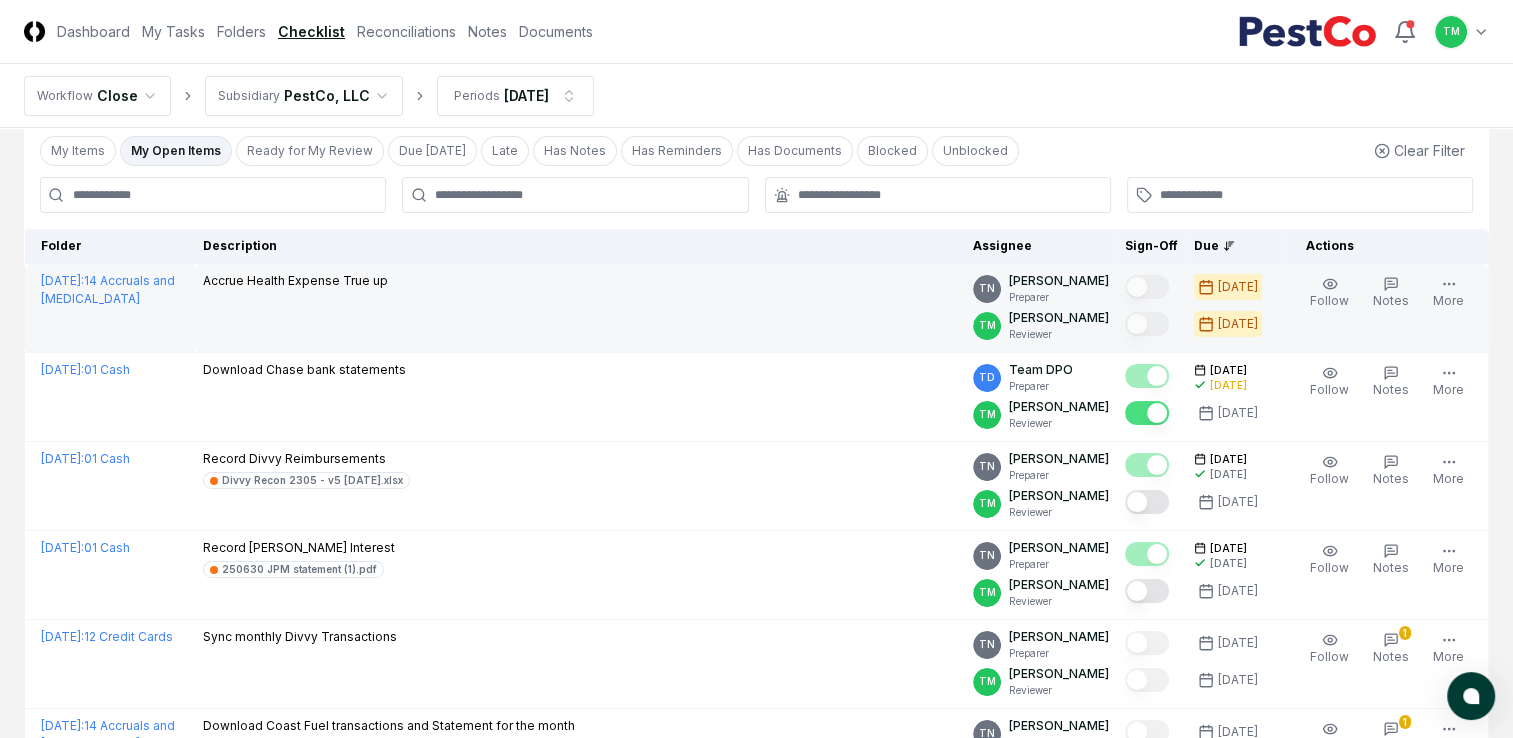 scroll, scrollTop: 100, scrollLeft: 0, axis: vertical 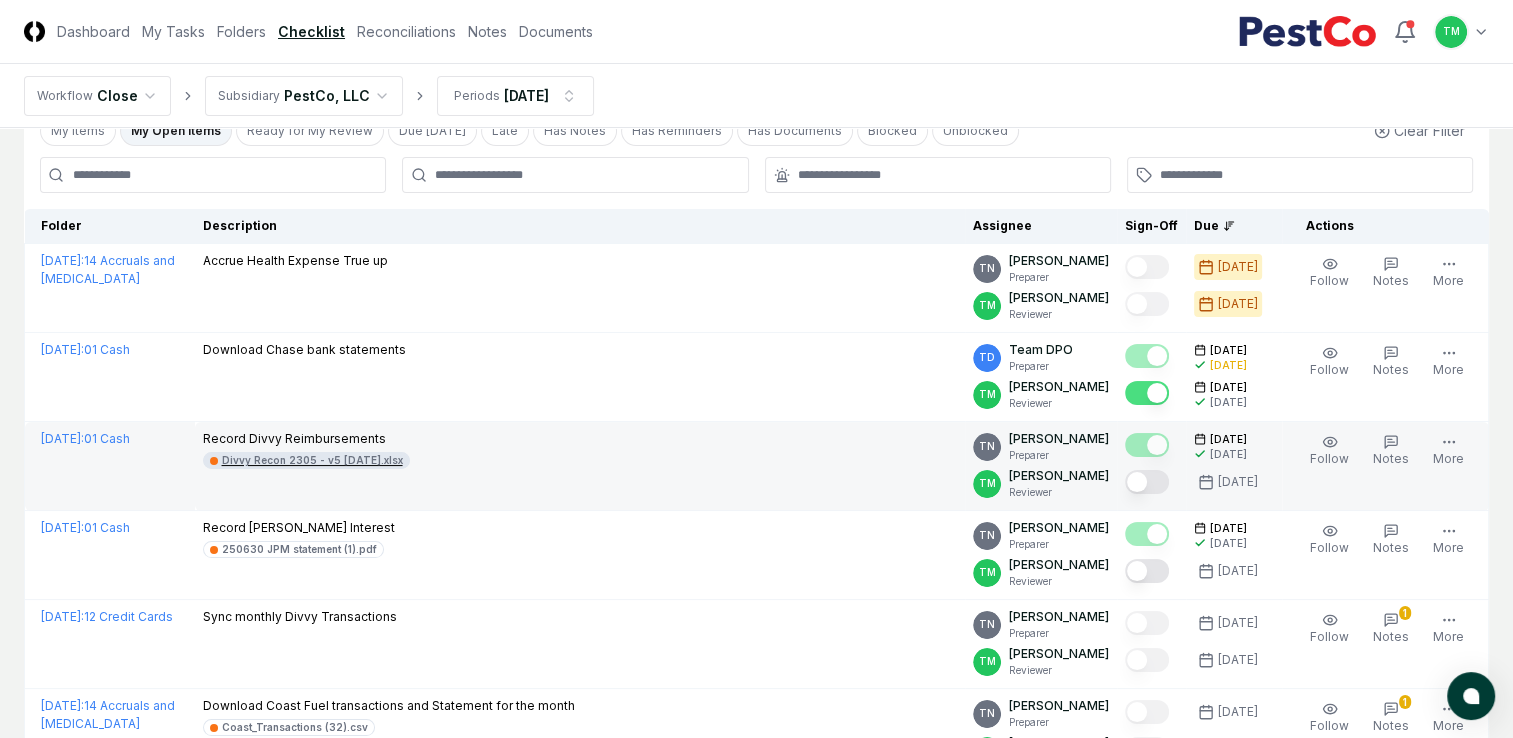 click on "Divvy Recon 2305 - v5 [DATE].xlsx" at bounding box center (312, 460) 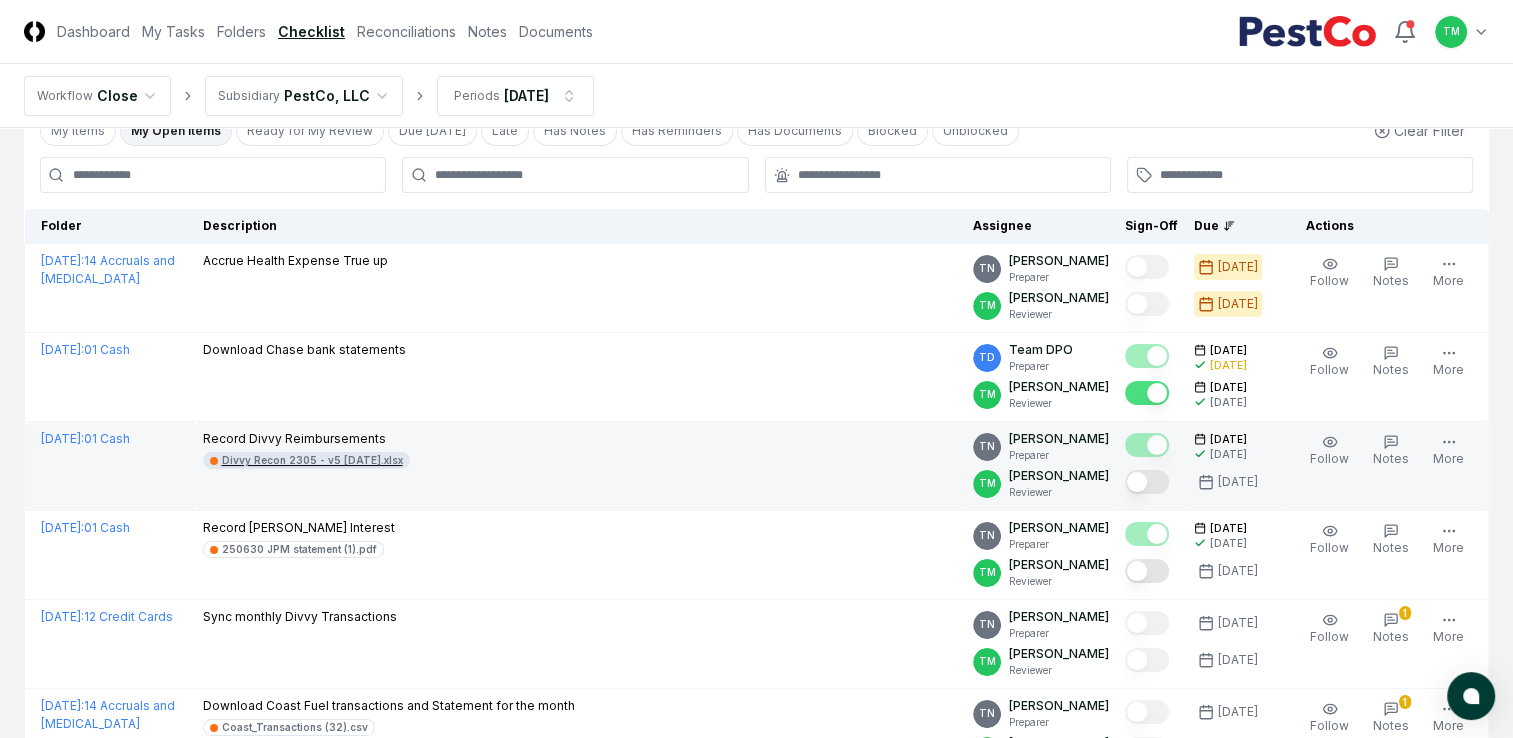 click on "Divvy Recon 2305 - v5 [DATE].xlsx" at bounding box center [312, 460] 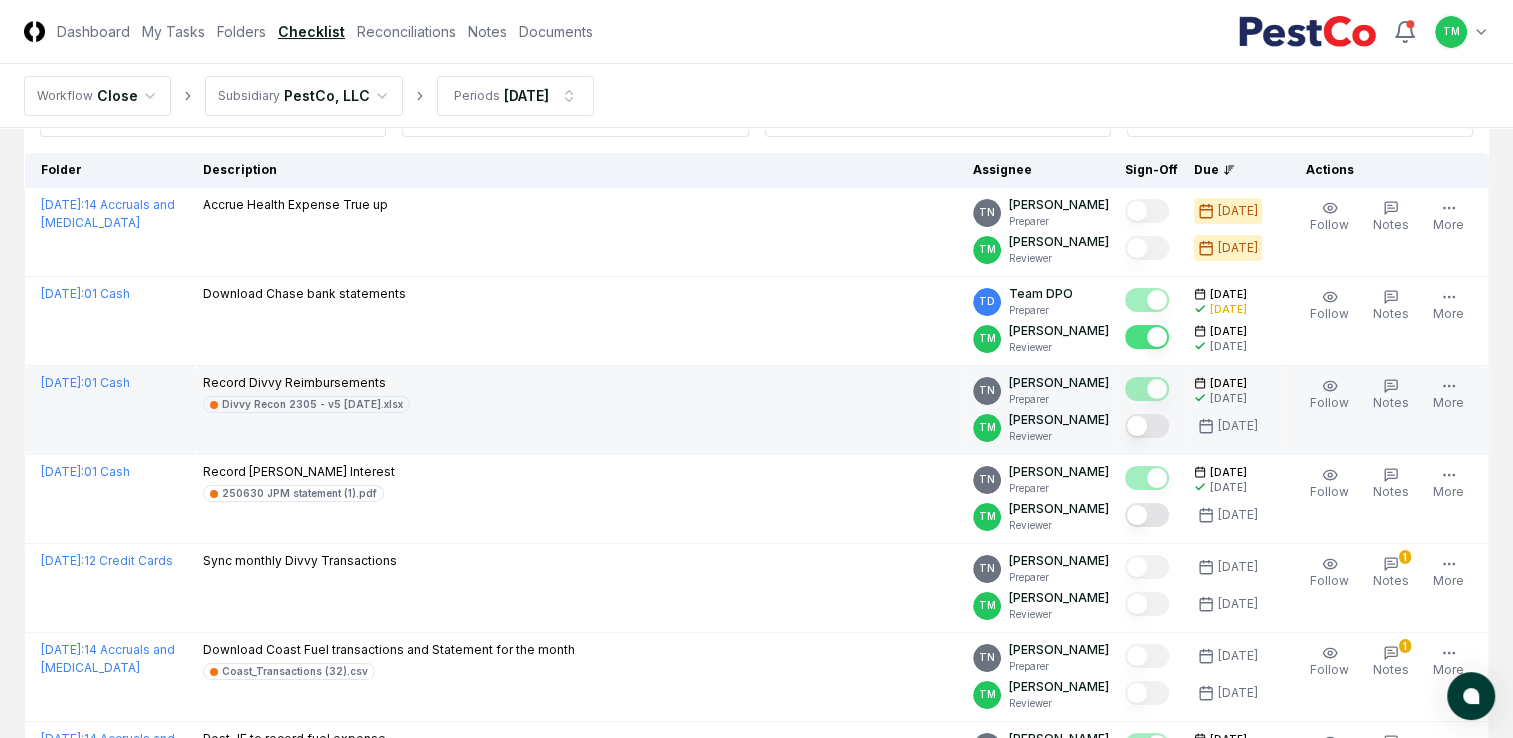 scroll, scrollTop: 200, scrollLeft: 0, axis: vertical 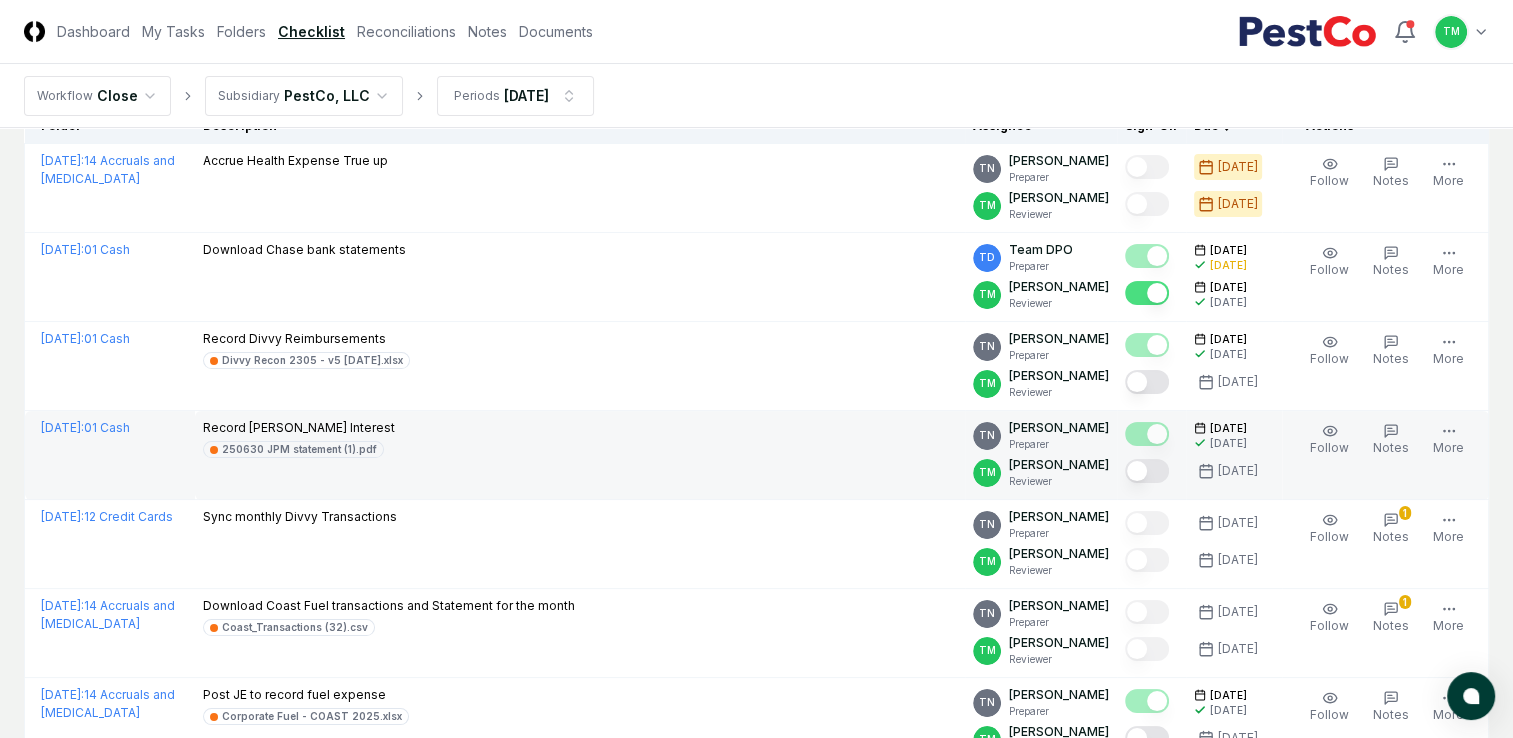 click at bounding box center [1147, 471] 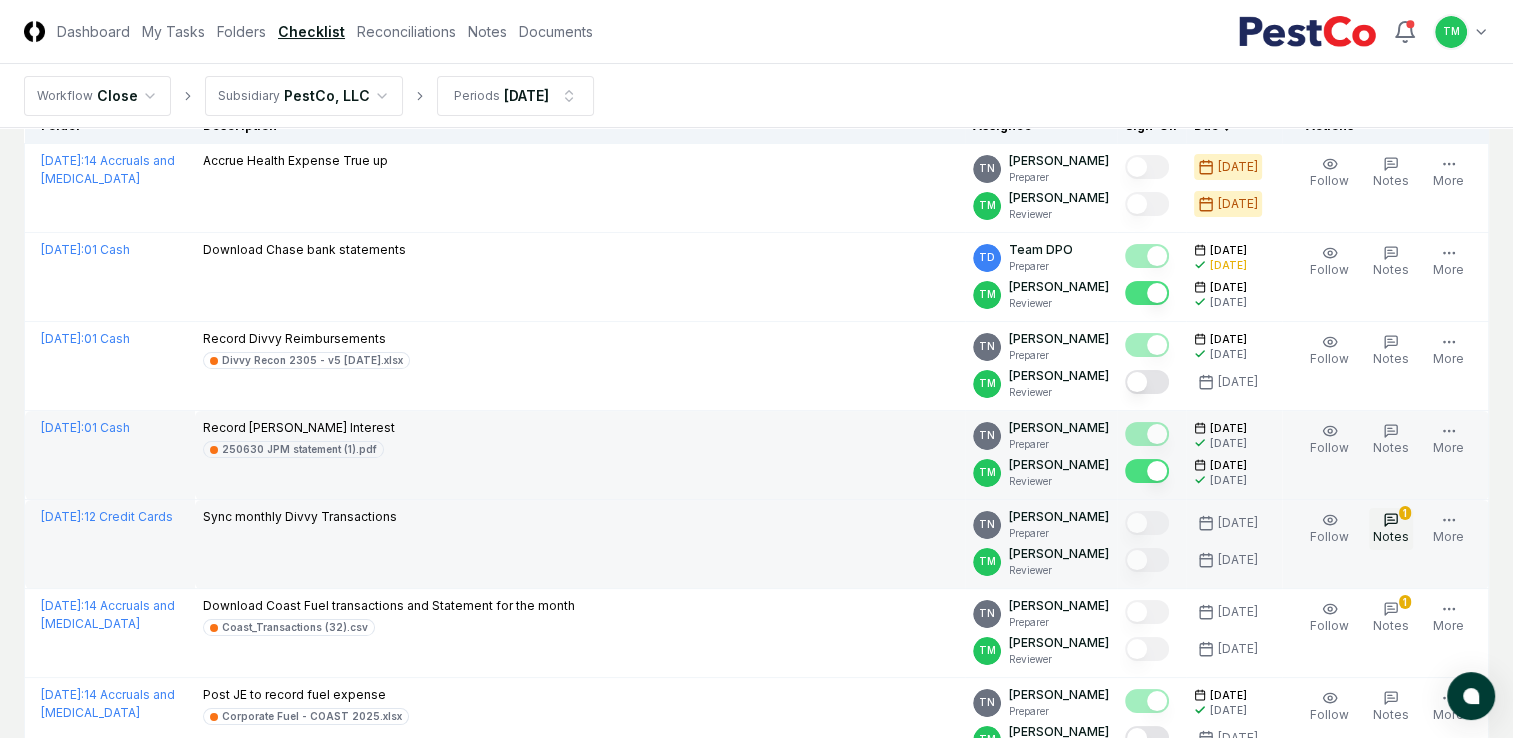 click on "1 Notes" at bounding box center [1391, 529] 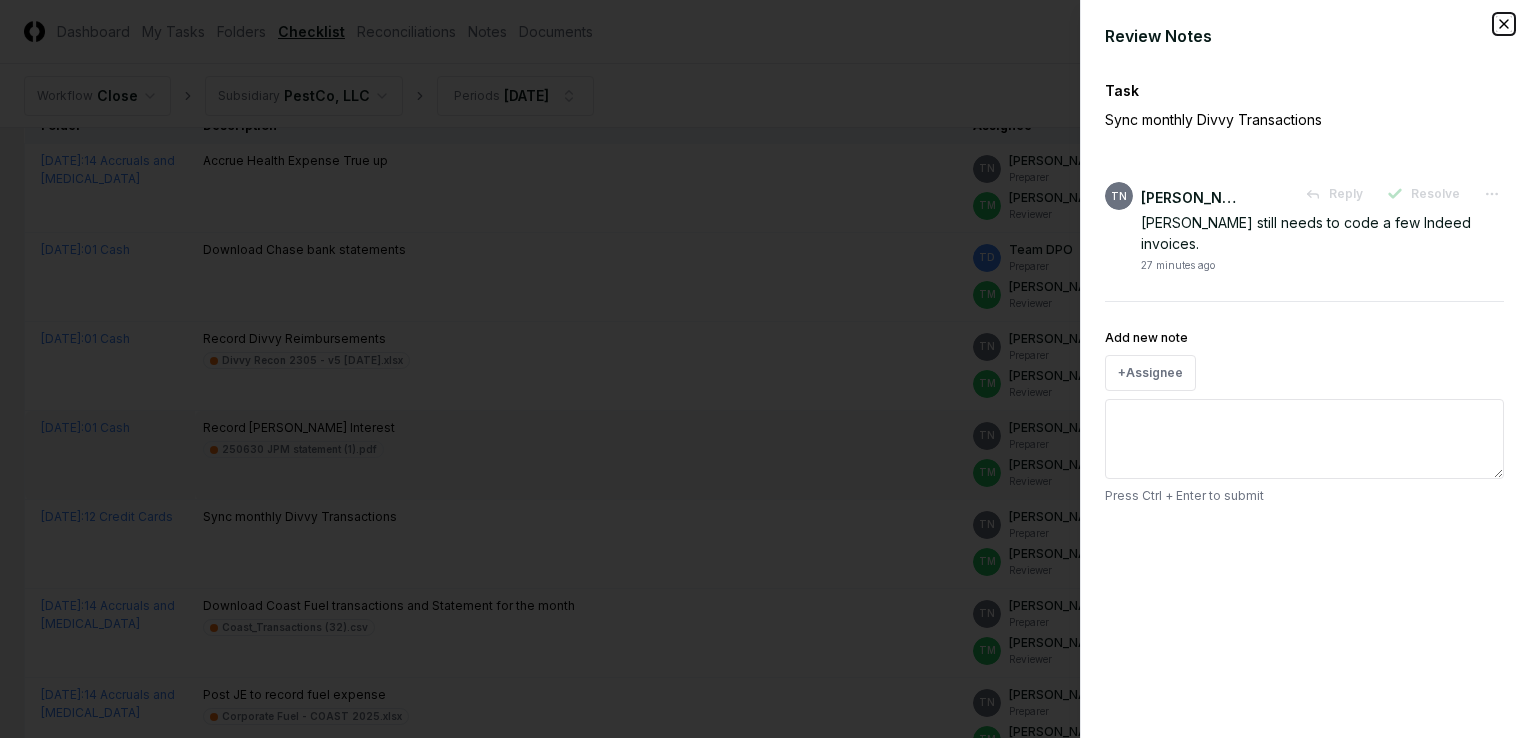click 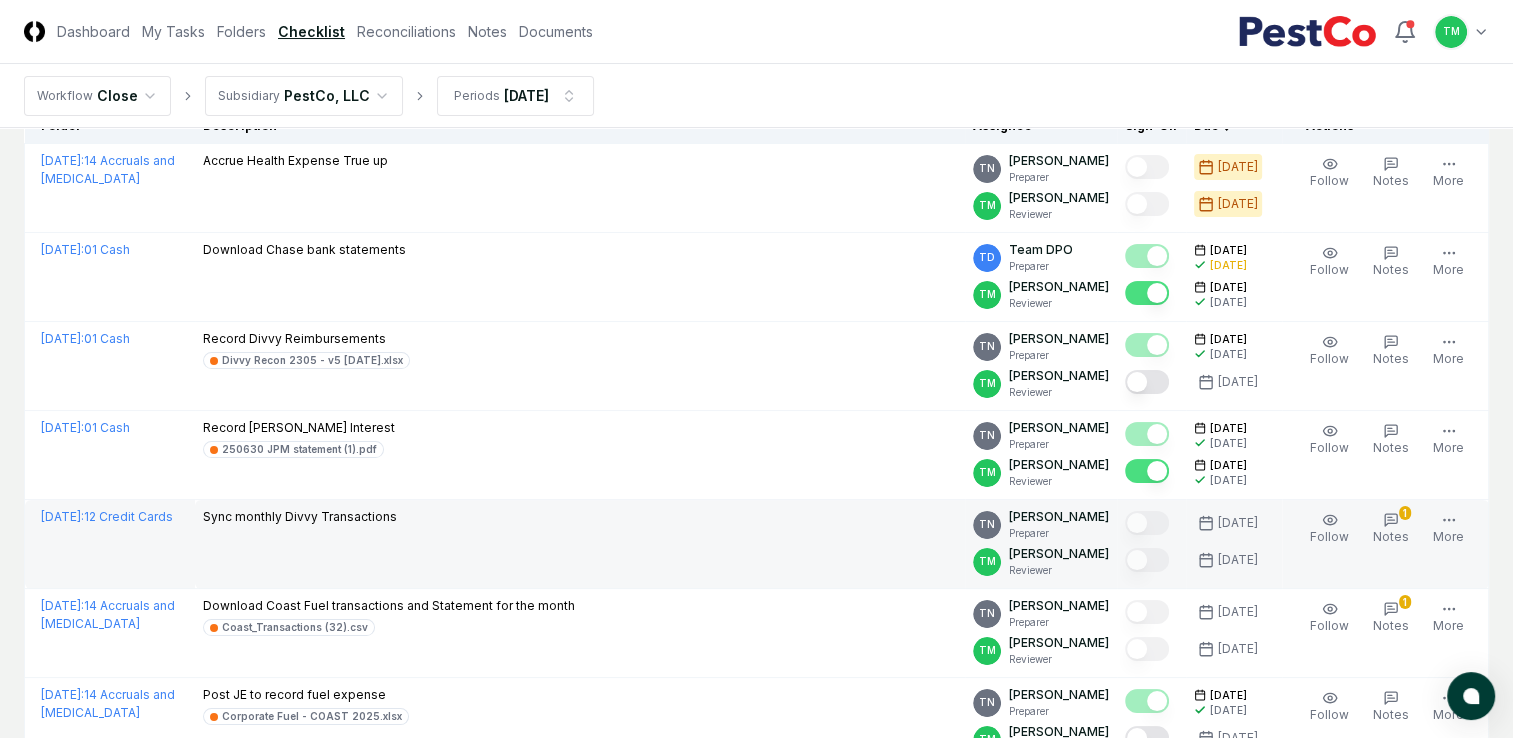 scroll, scrollTop: 400, scrollLeft: 0, axis: vertical 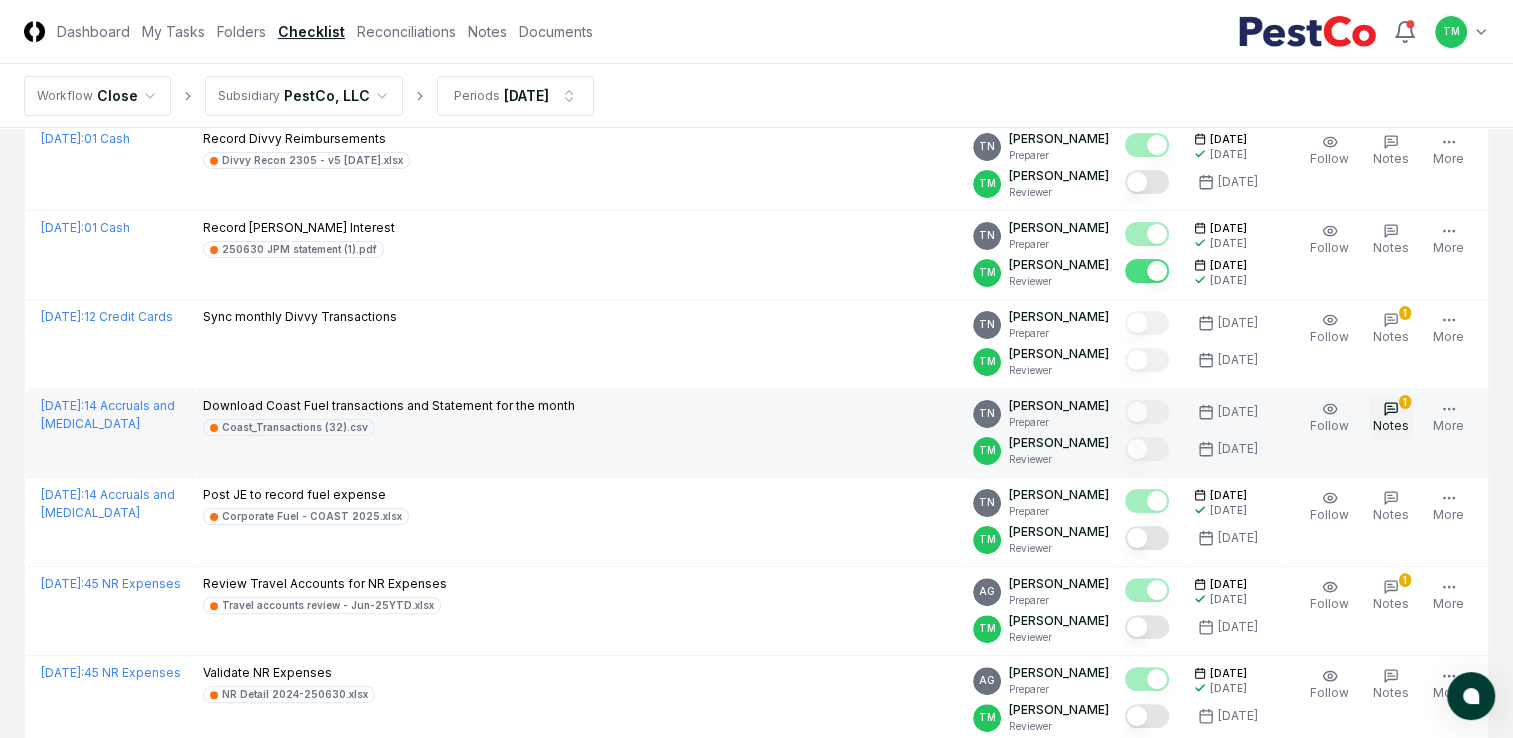 click 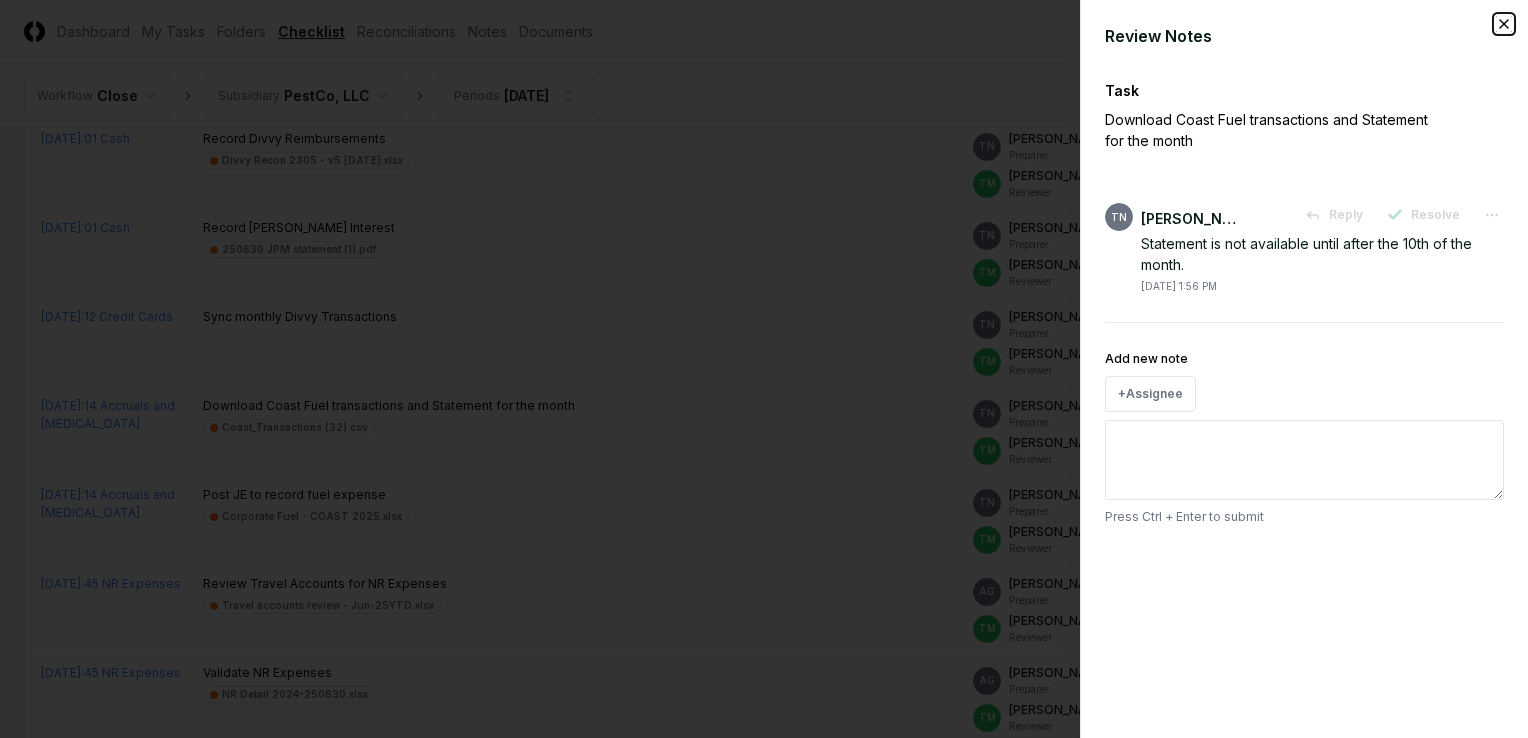click 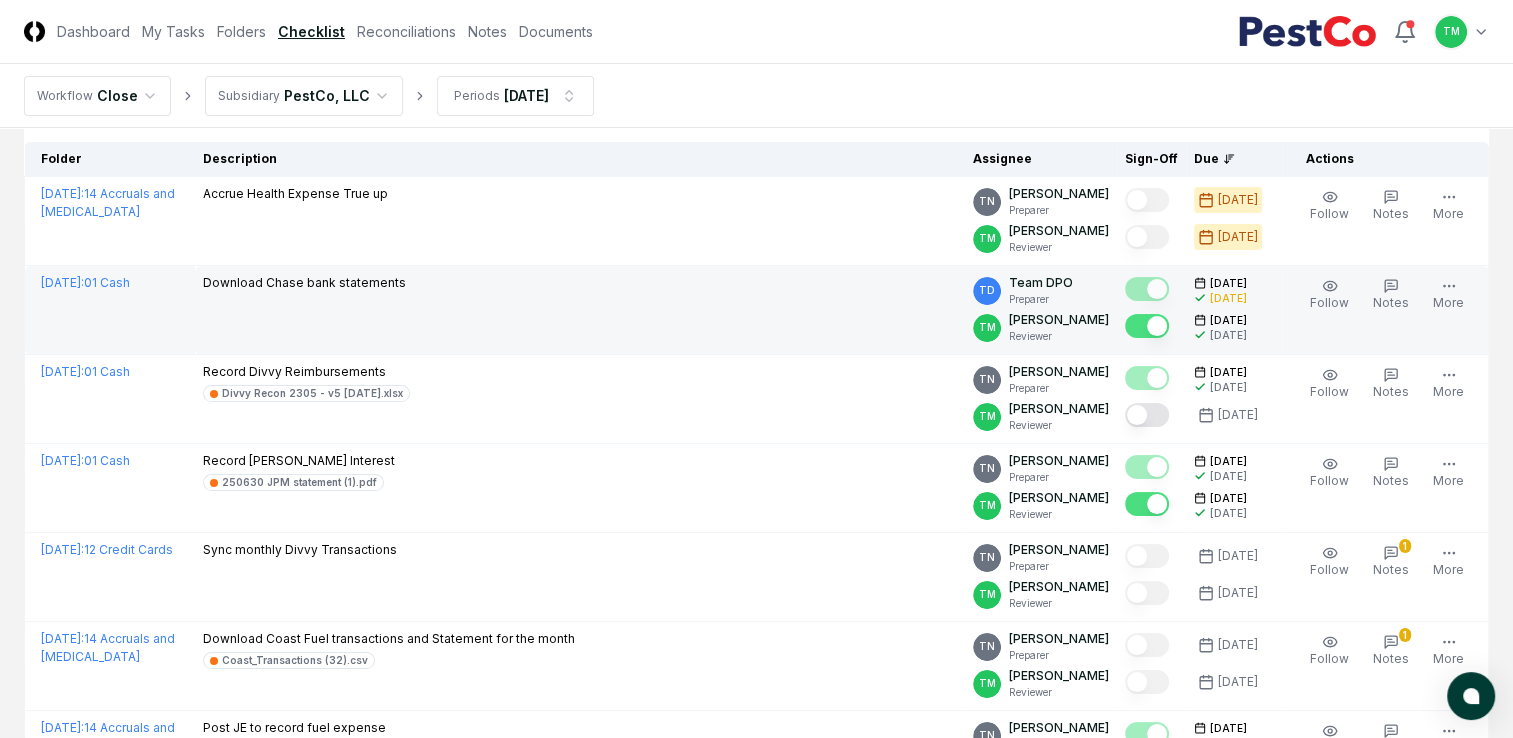 scroll, scrollTop: 0, scrollLeft: 0, axis: both 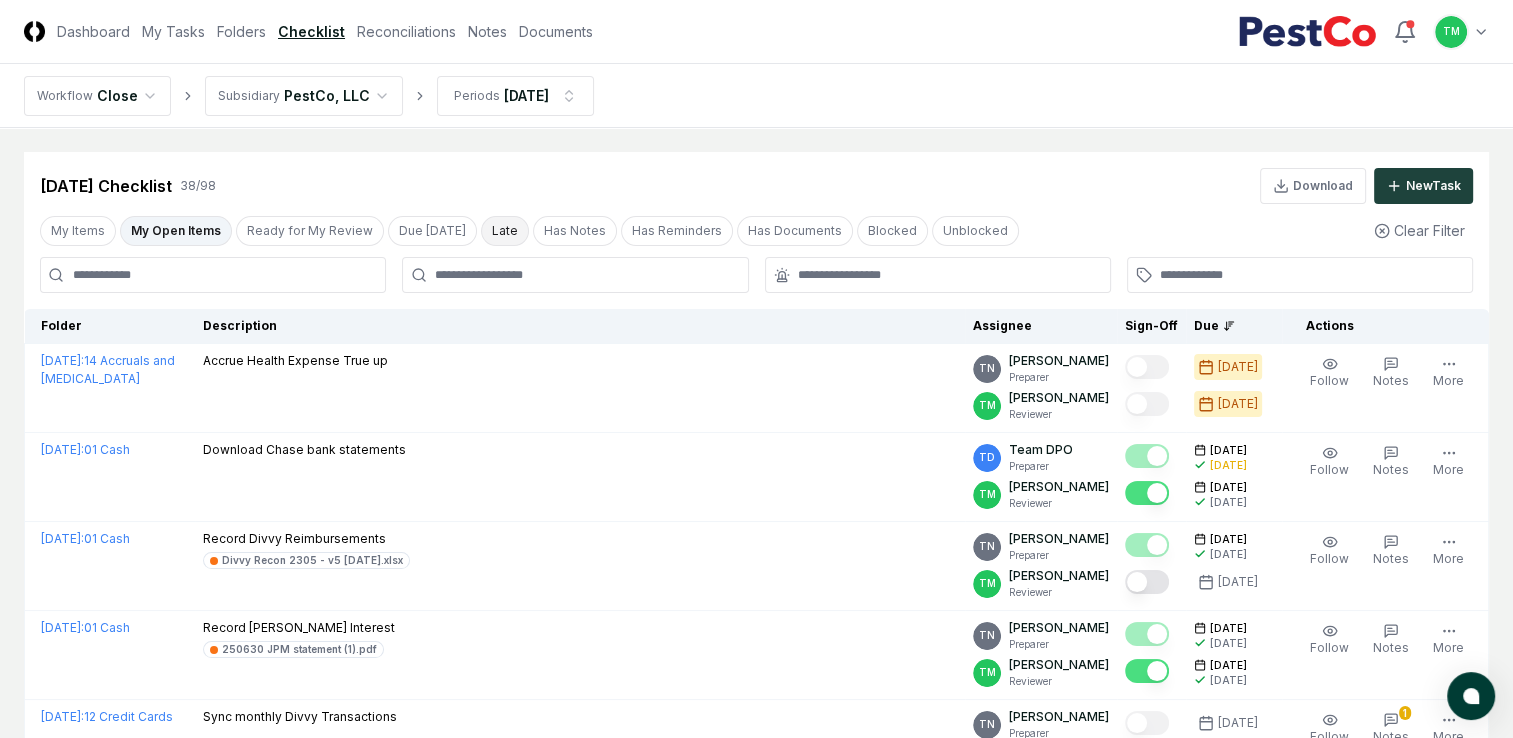 click on "Late" at bounding box center [505, 231] 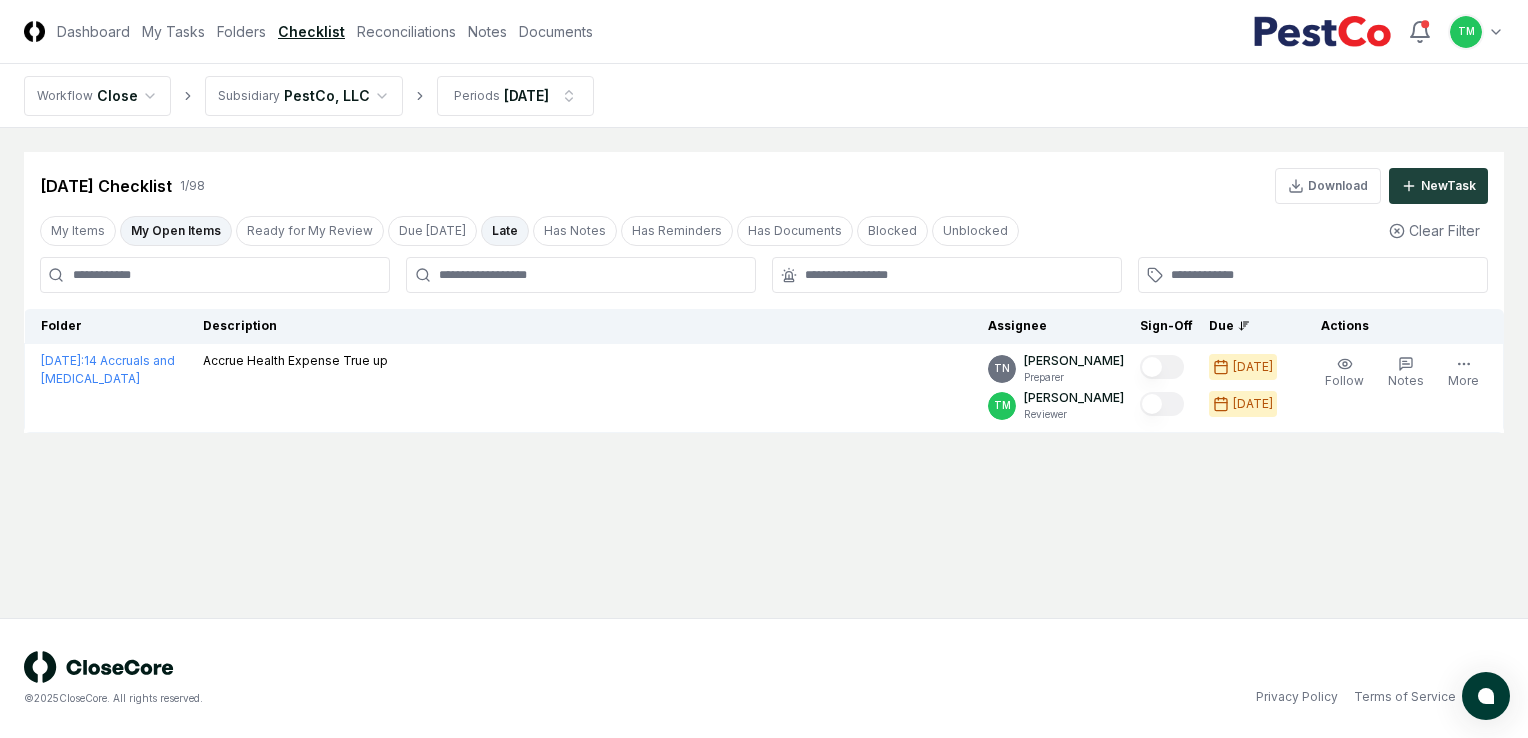 click on "Late" at bounding box center [505, 231] 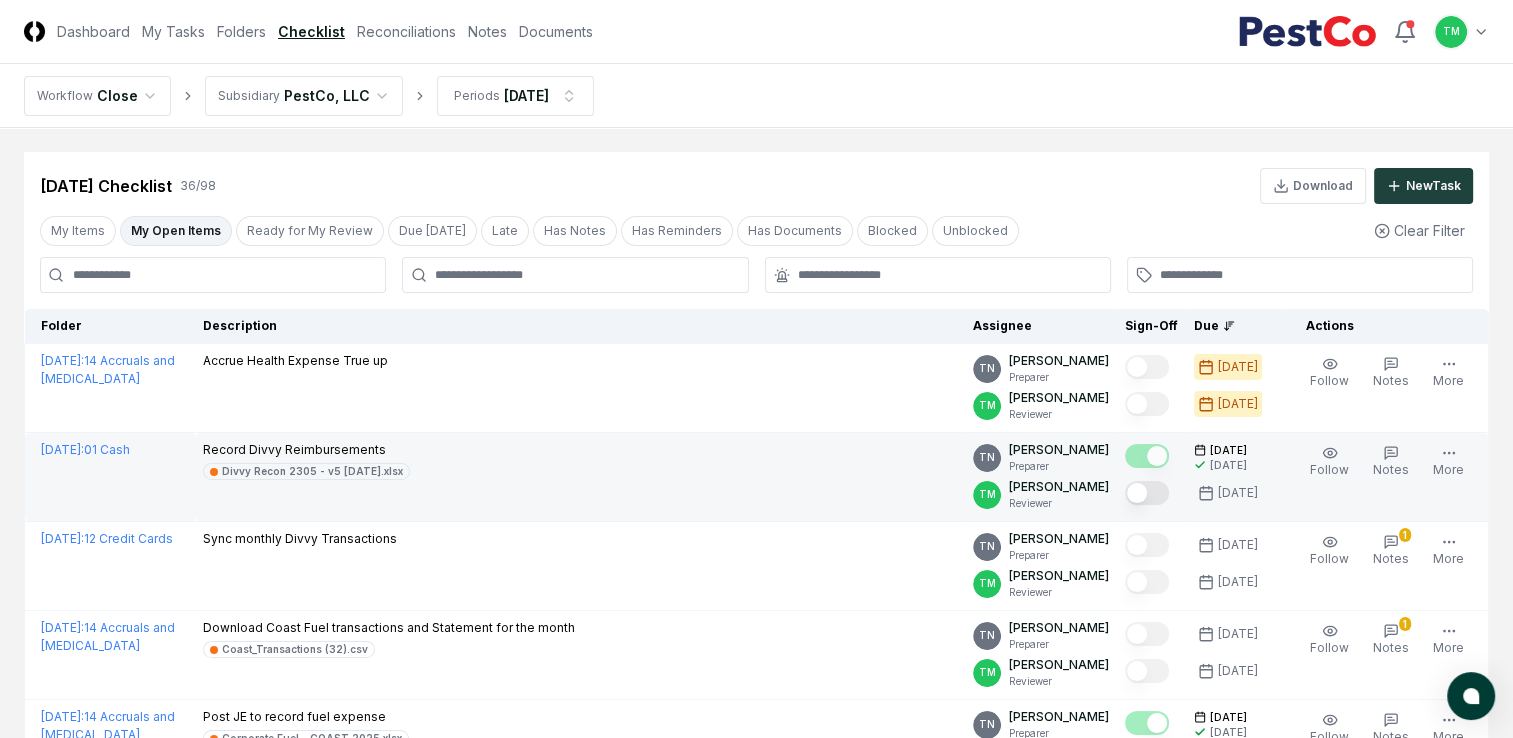 click at bounding box center [1147, 493] 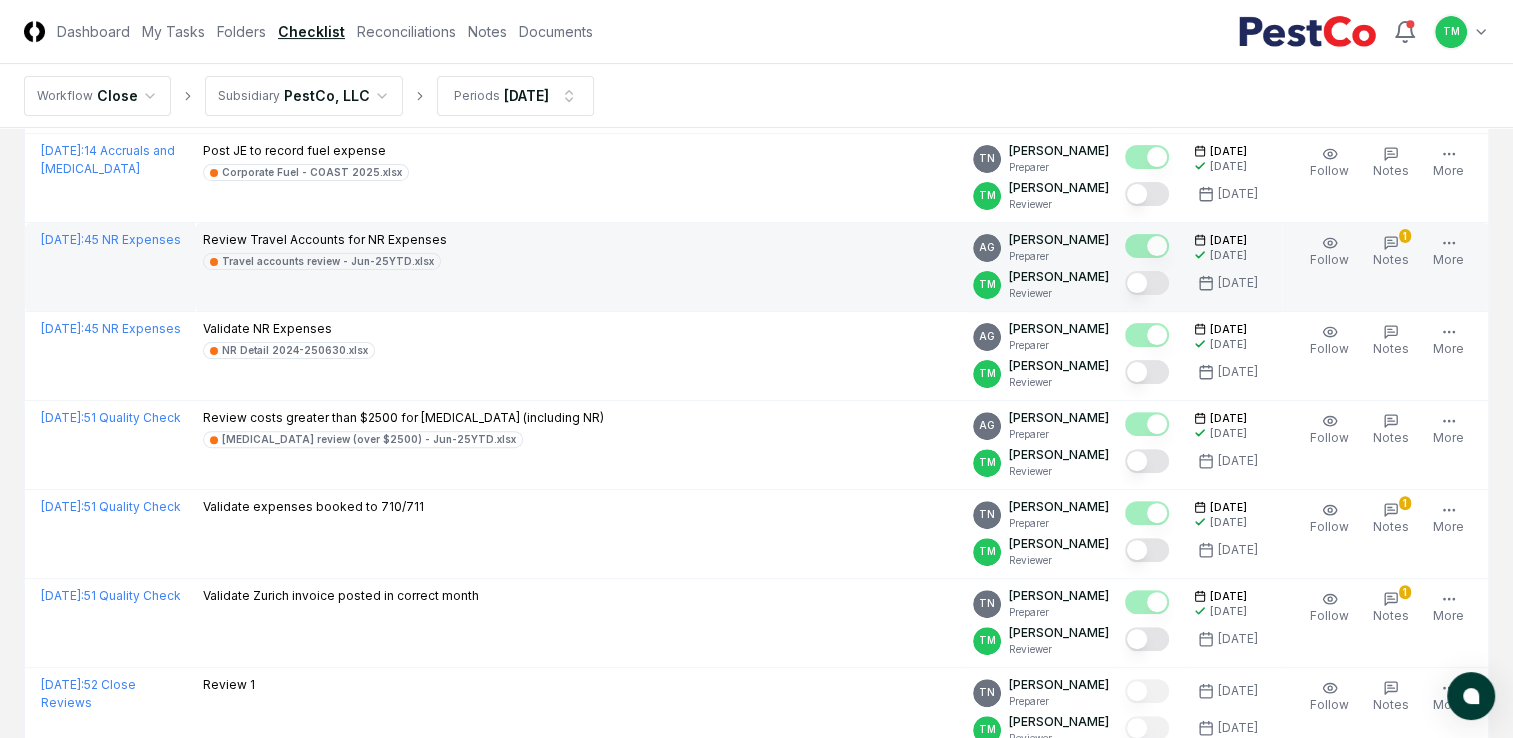 scroll, scrollTop: 700, scrollLeft: 0, axis: vertical 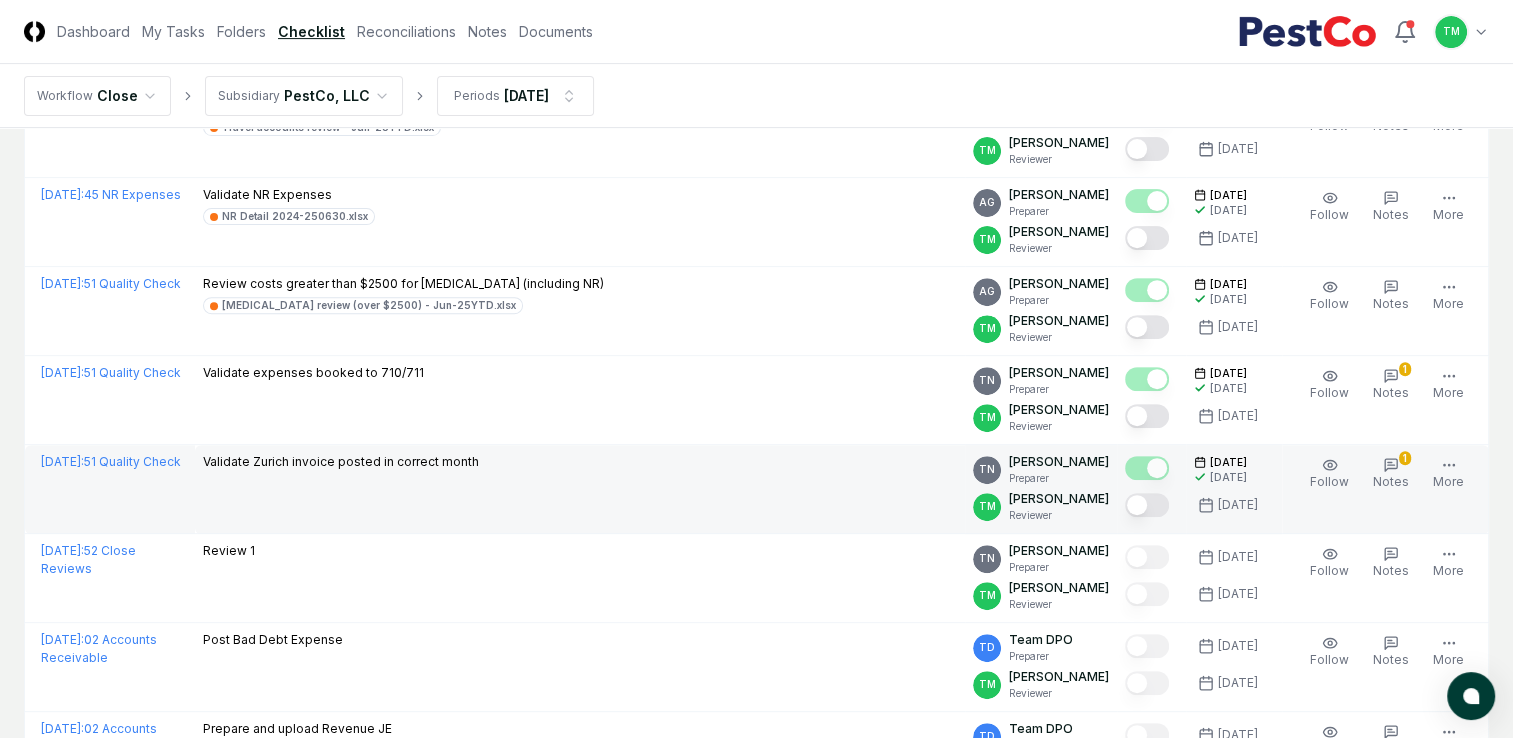 click at bounding box center [1147, 505] 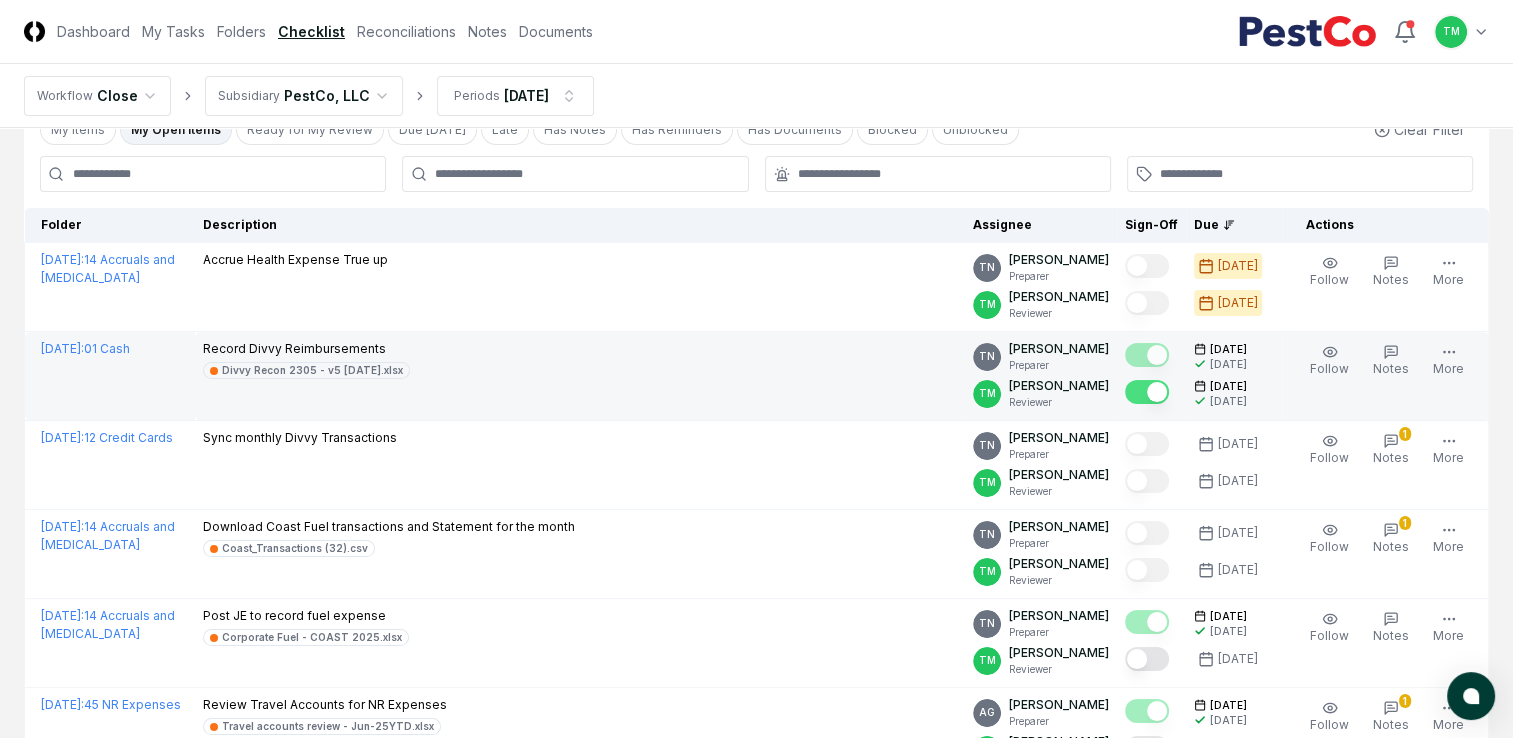 scroll, scrollTop: 0, scrollLeft: 0, axis: both 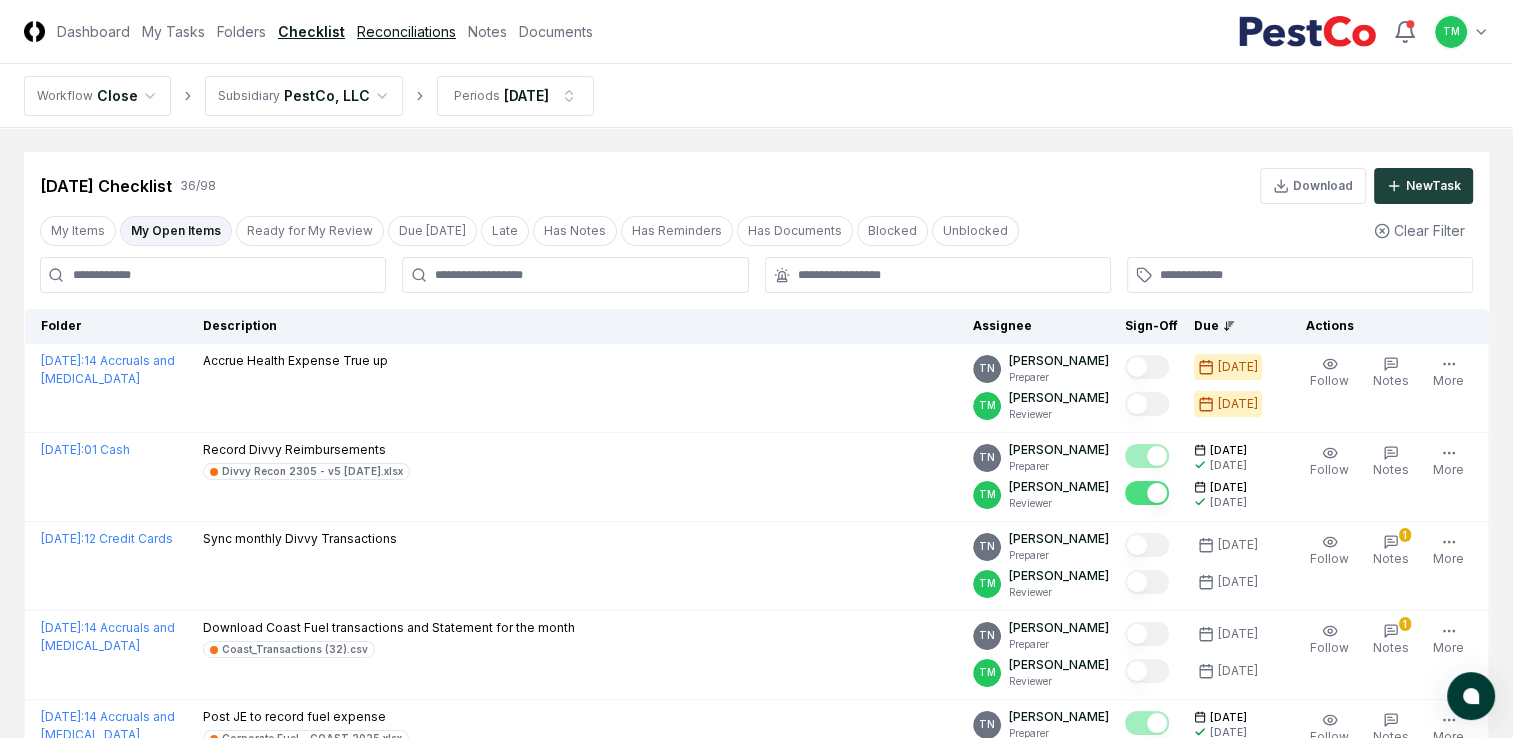 click on "Reconciliations" at bounding box center [406, 31] 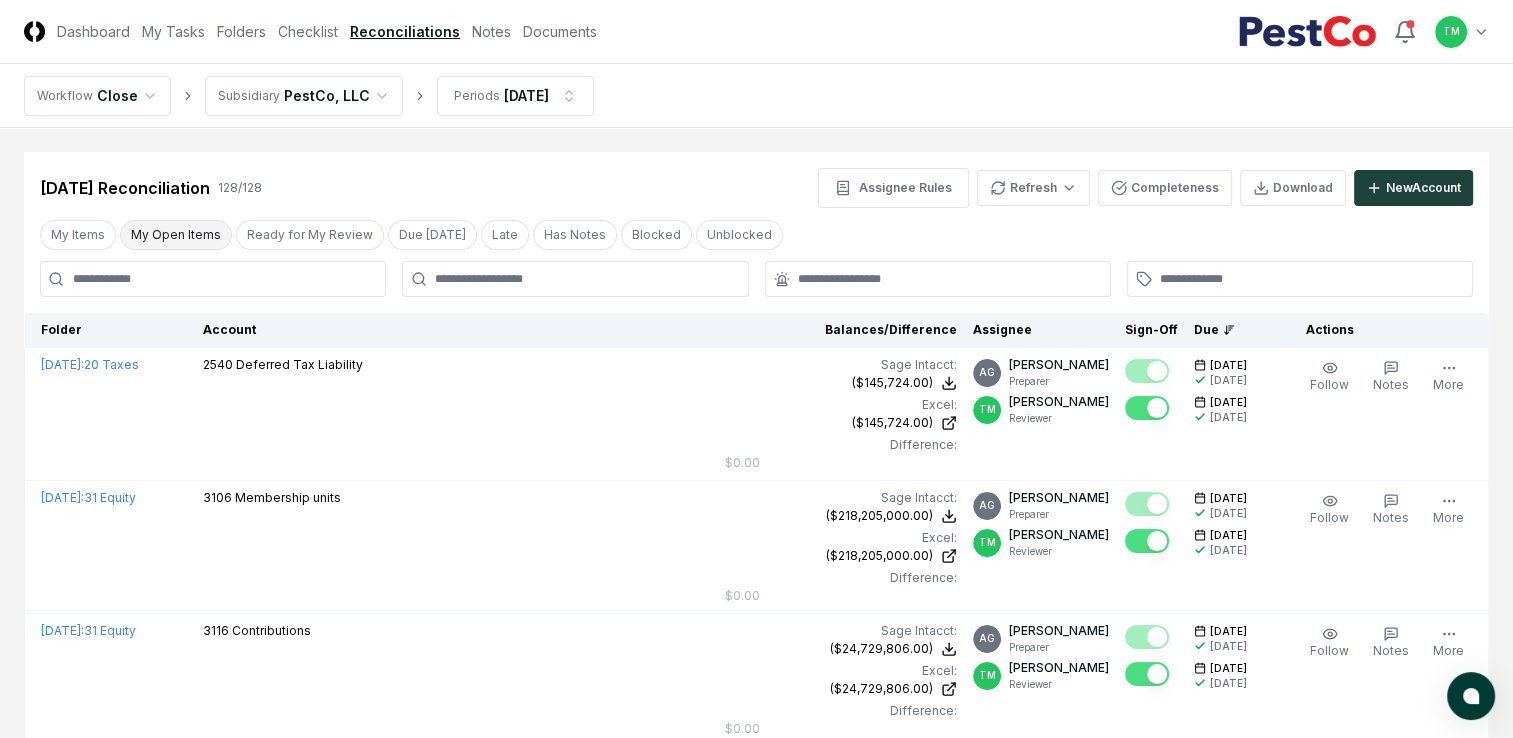 click on "My Open Items" at bounding box center [176, 235] 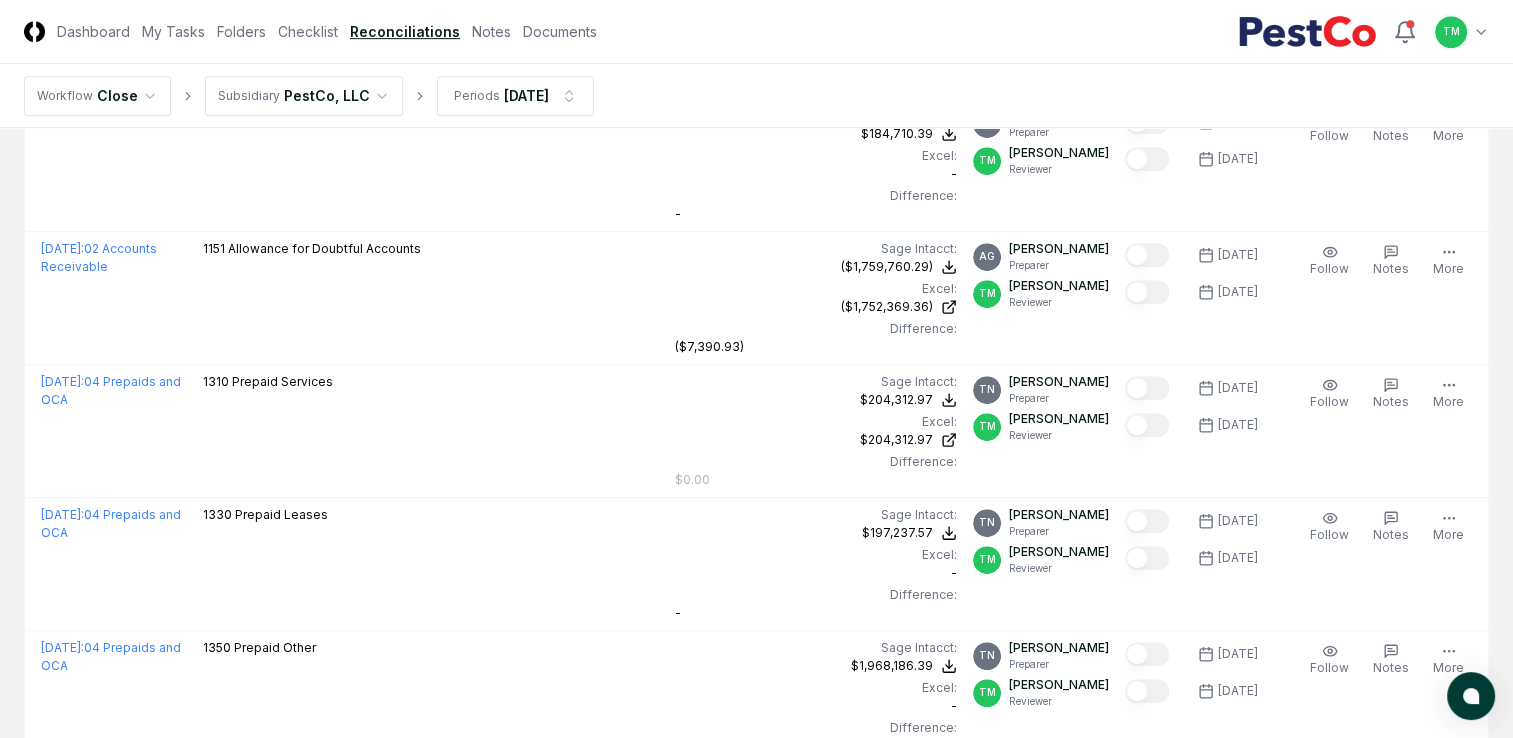 scroll, scrollTop: 1300, scrollLeft: 0, axis: vertical 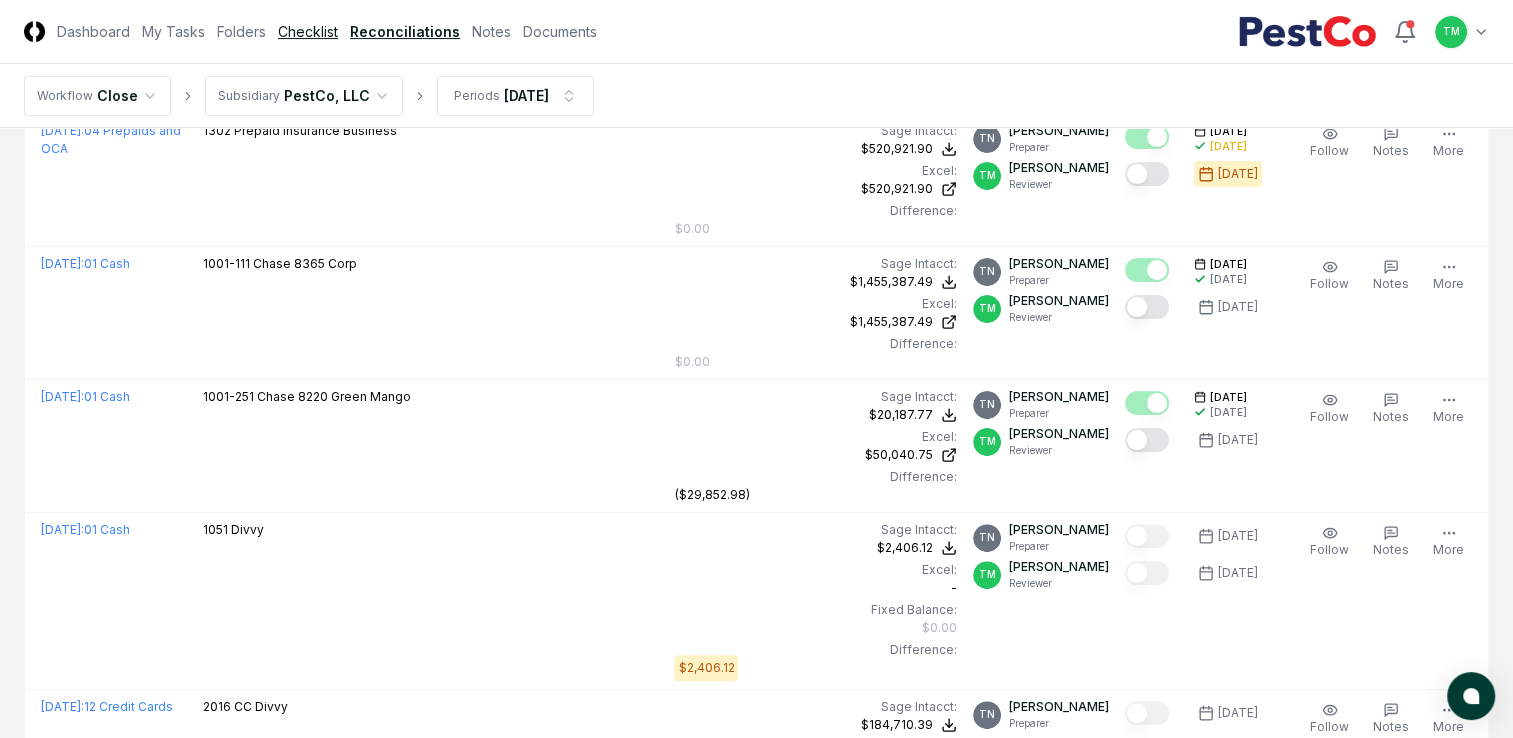 click on "Checklist" at bounding box center (308, 31) 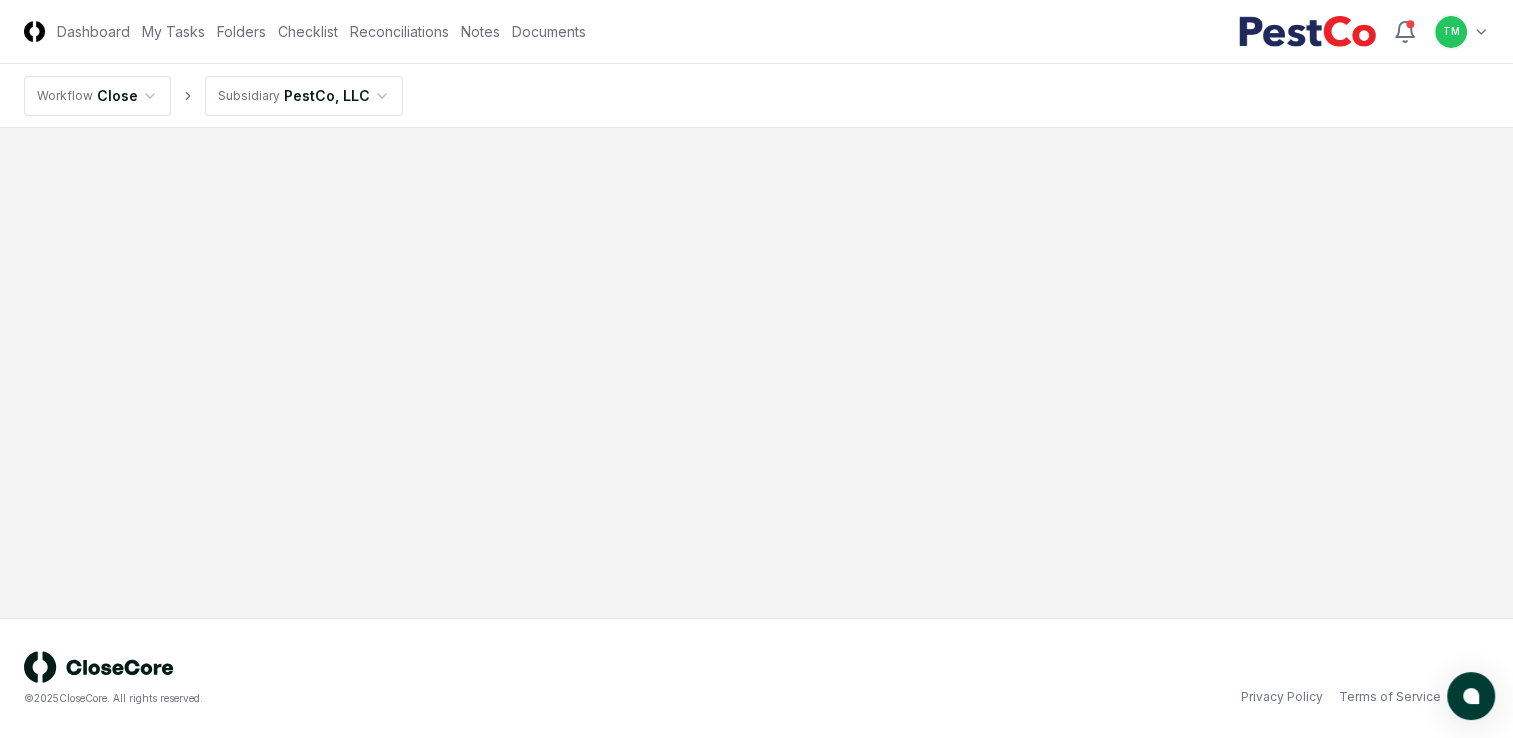 scroll, scrollTop: 0, scrollLeft: 0, axis: both 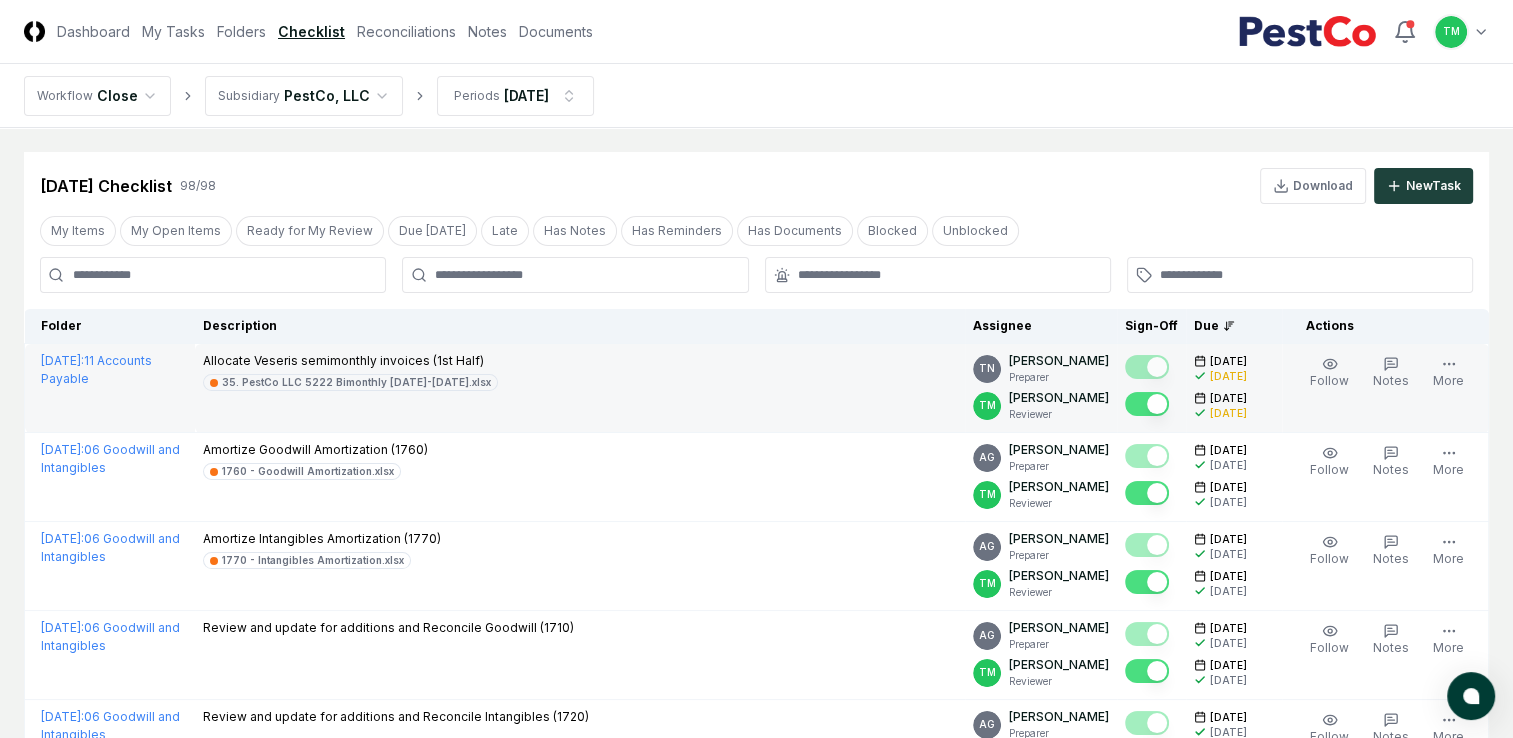 click on "My Open Items" at bounding box center [176, 231] 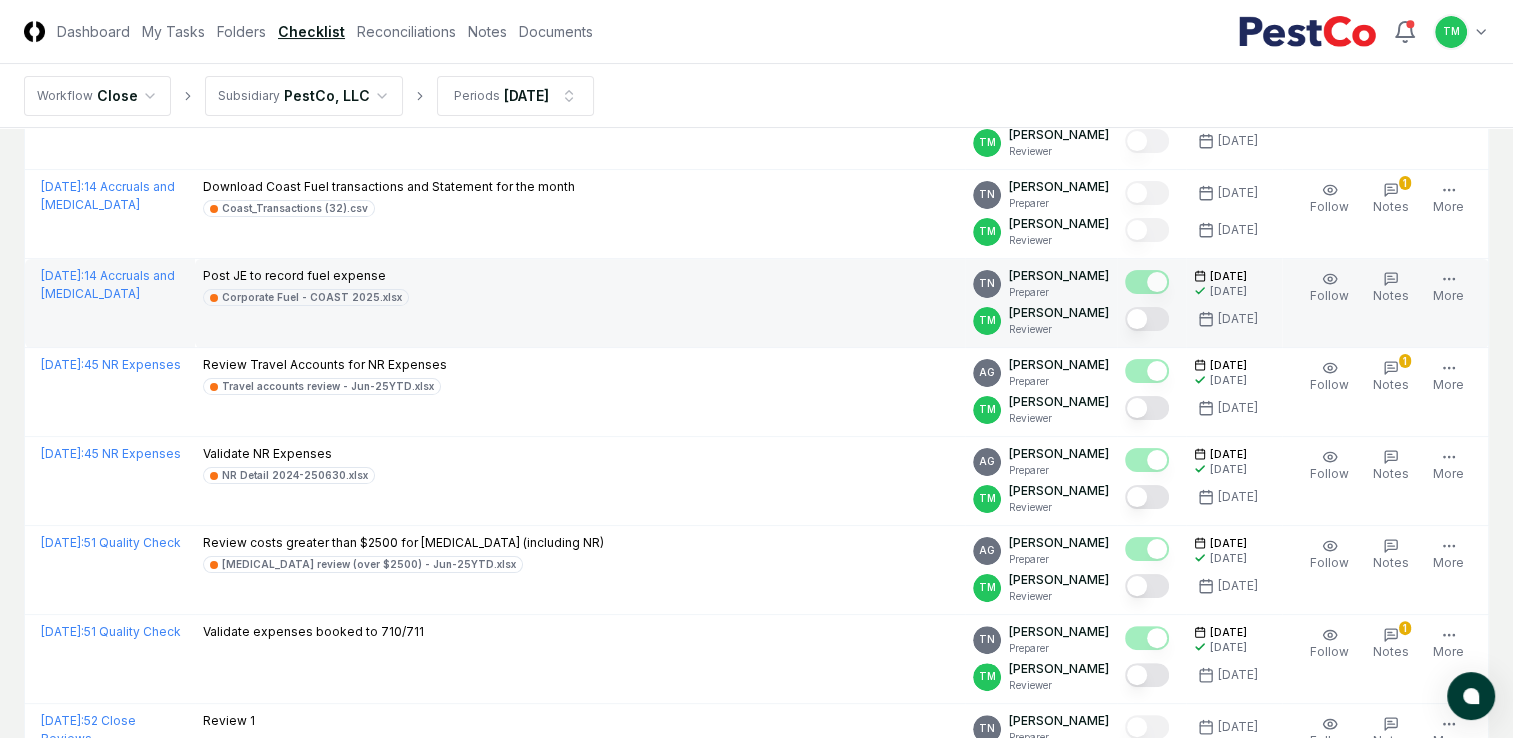 scroll, scrollTop: 400, scrollLeft: 0, axis: vertical 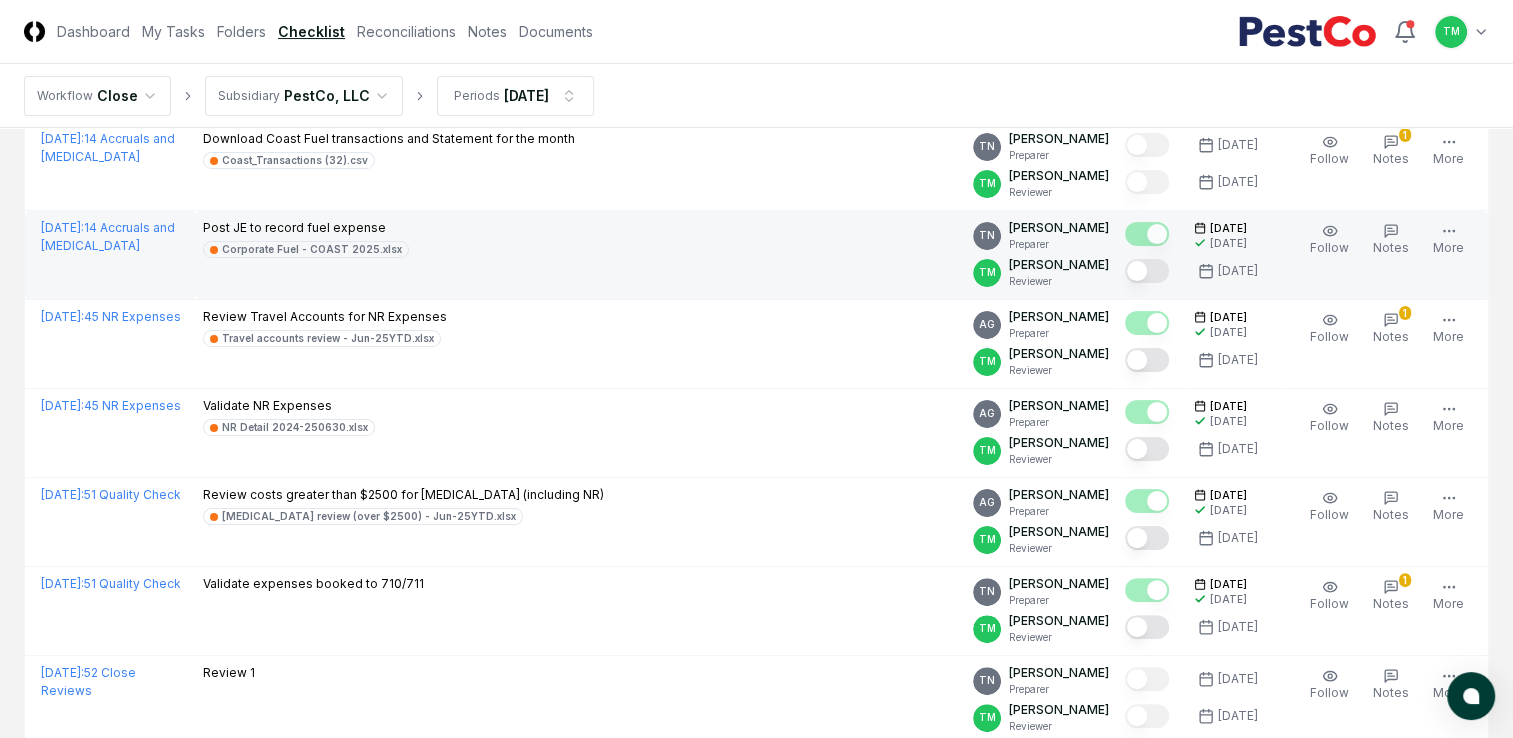 click at bounding box center (1147, 271) 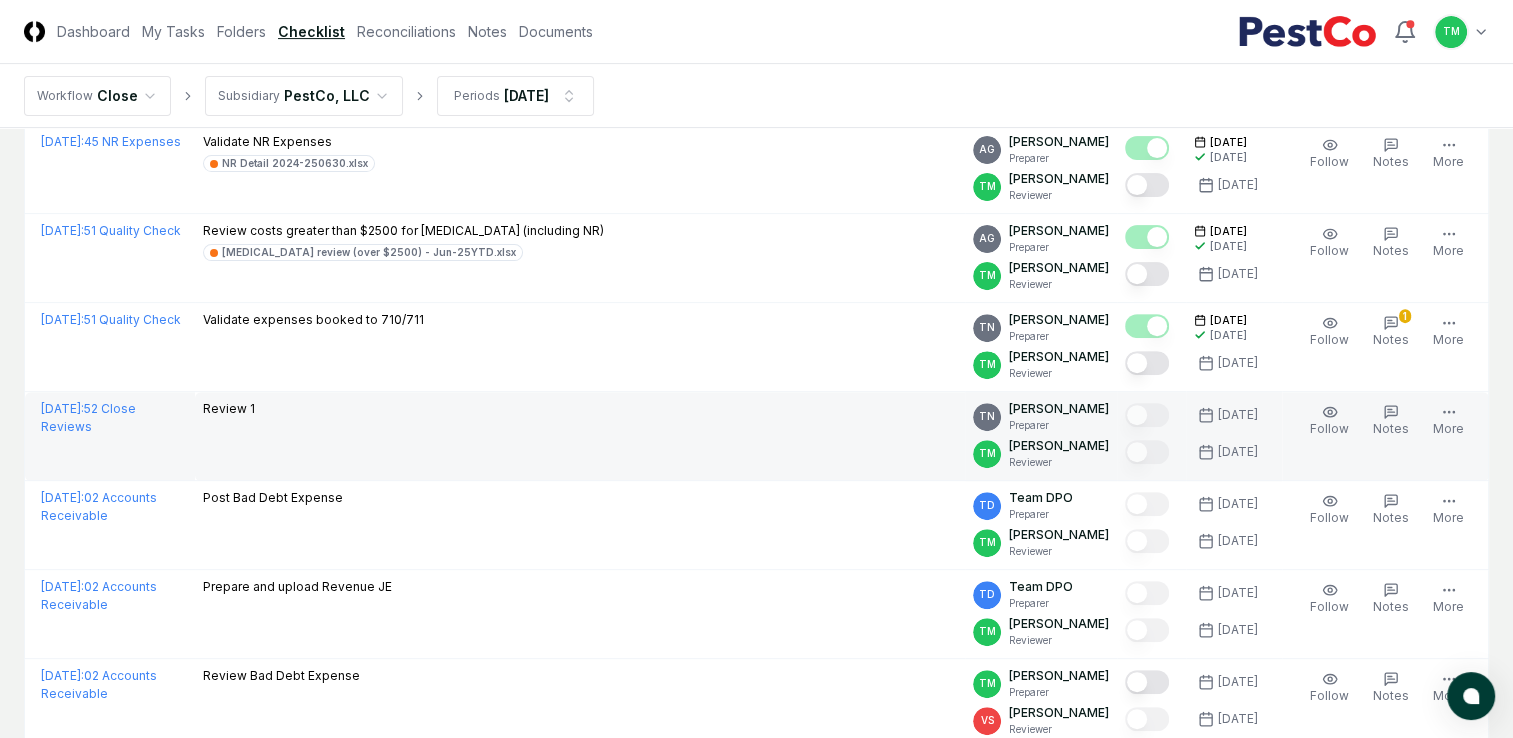 scroll, scrollTop: 700, scrollLeft: 0, axis: vertical 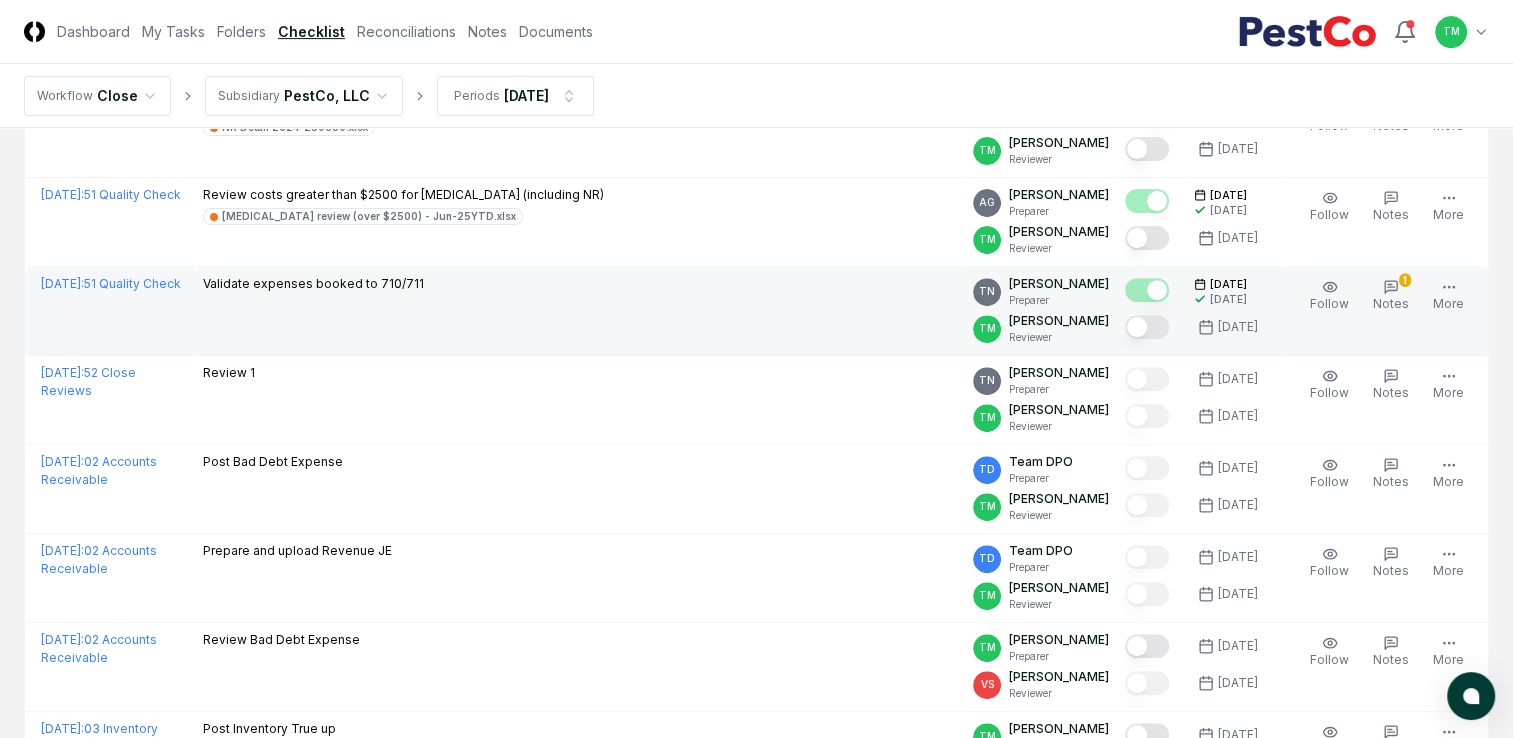 click at bounding box center (1147, 327) 